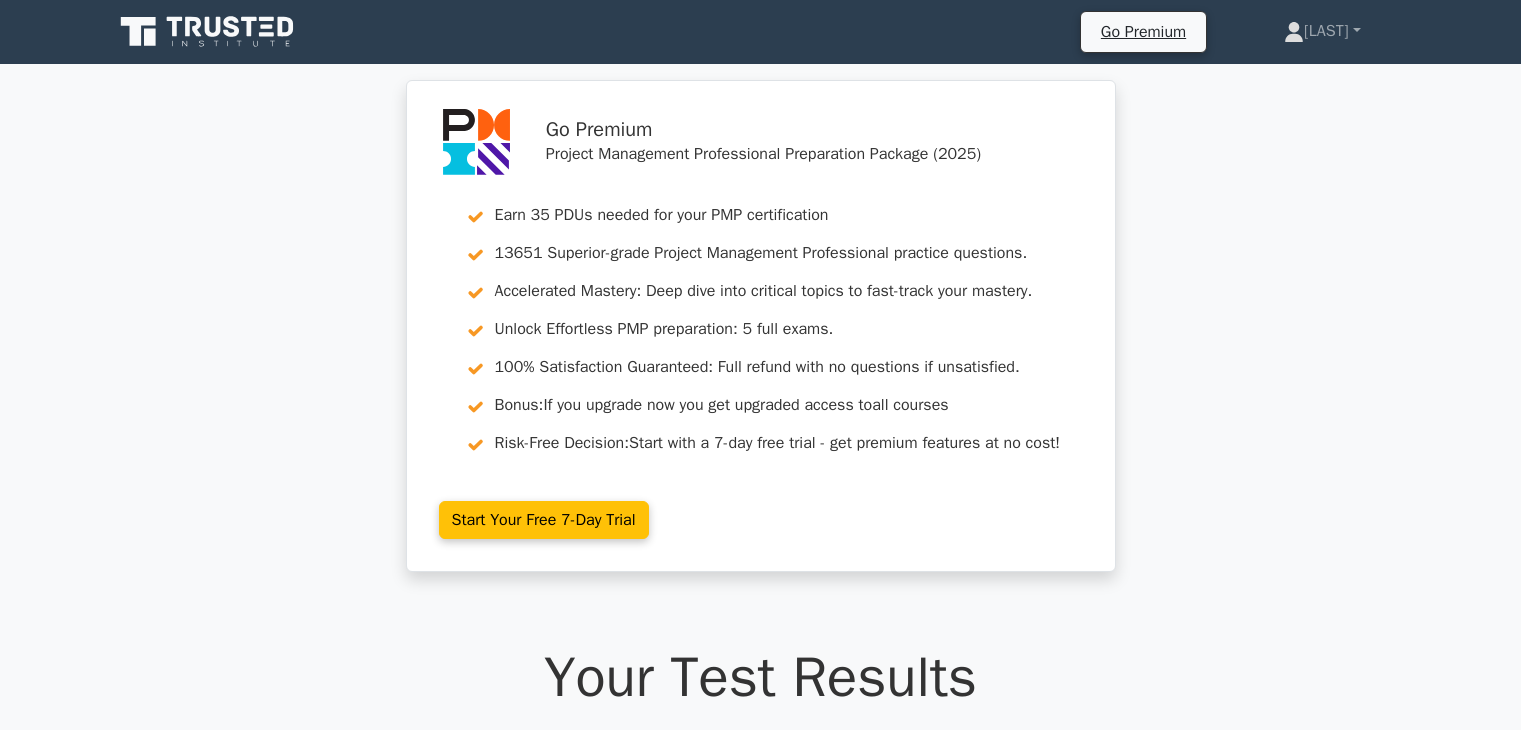 scroll, scrollTop: 0, scrollLeft: 0, axis: both 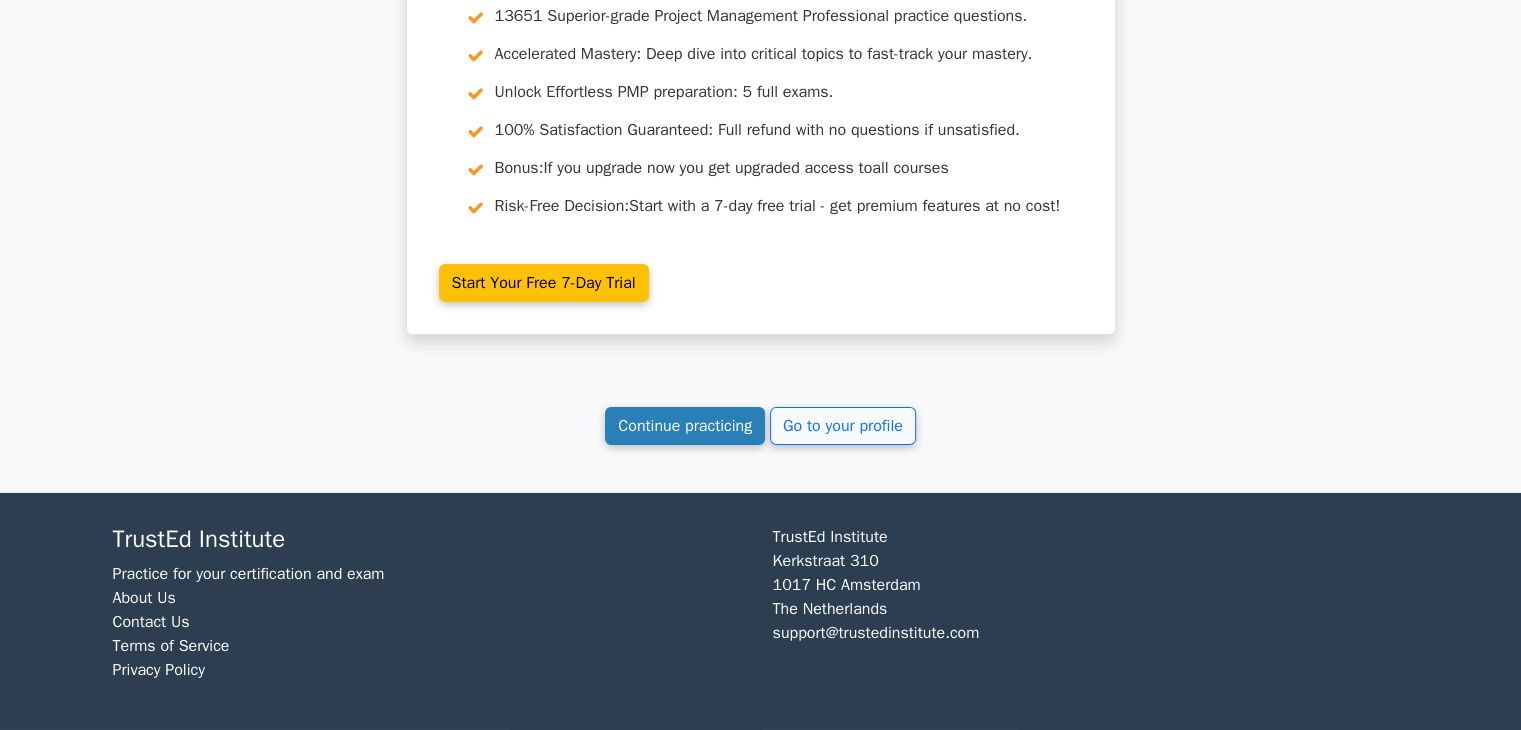 click on "Continue practicing" at bounding box center [685, 426] 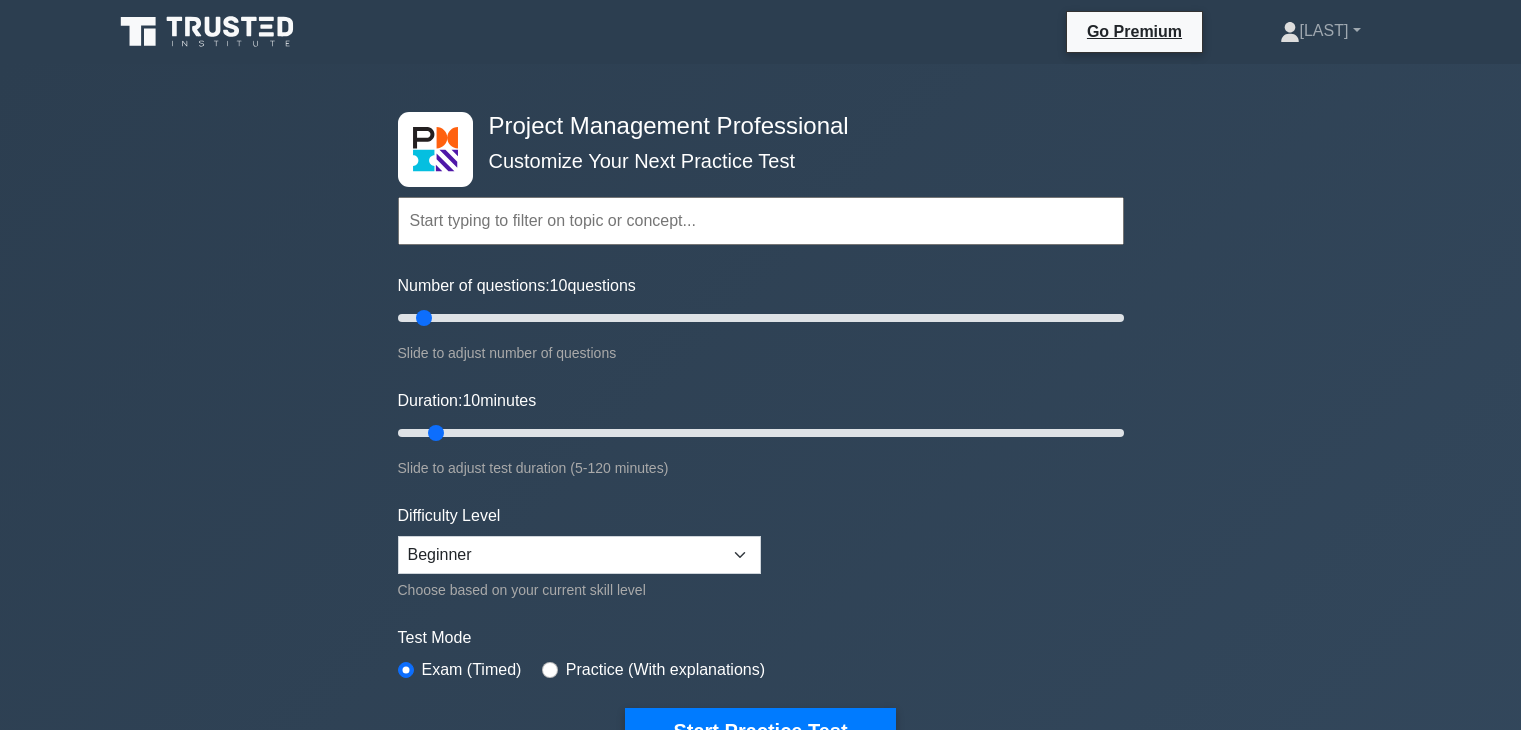 scroll, scrollTop: 0, scrollLeft: 0, axis: both 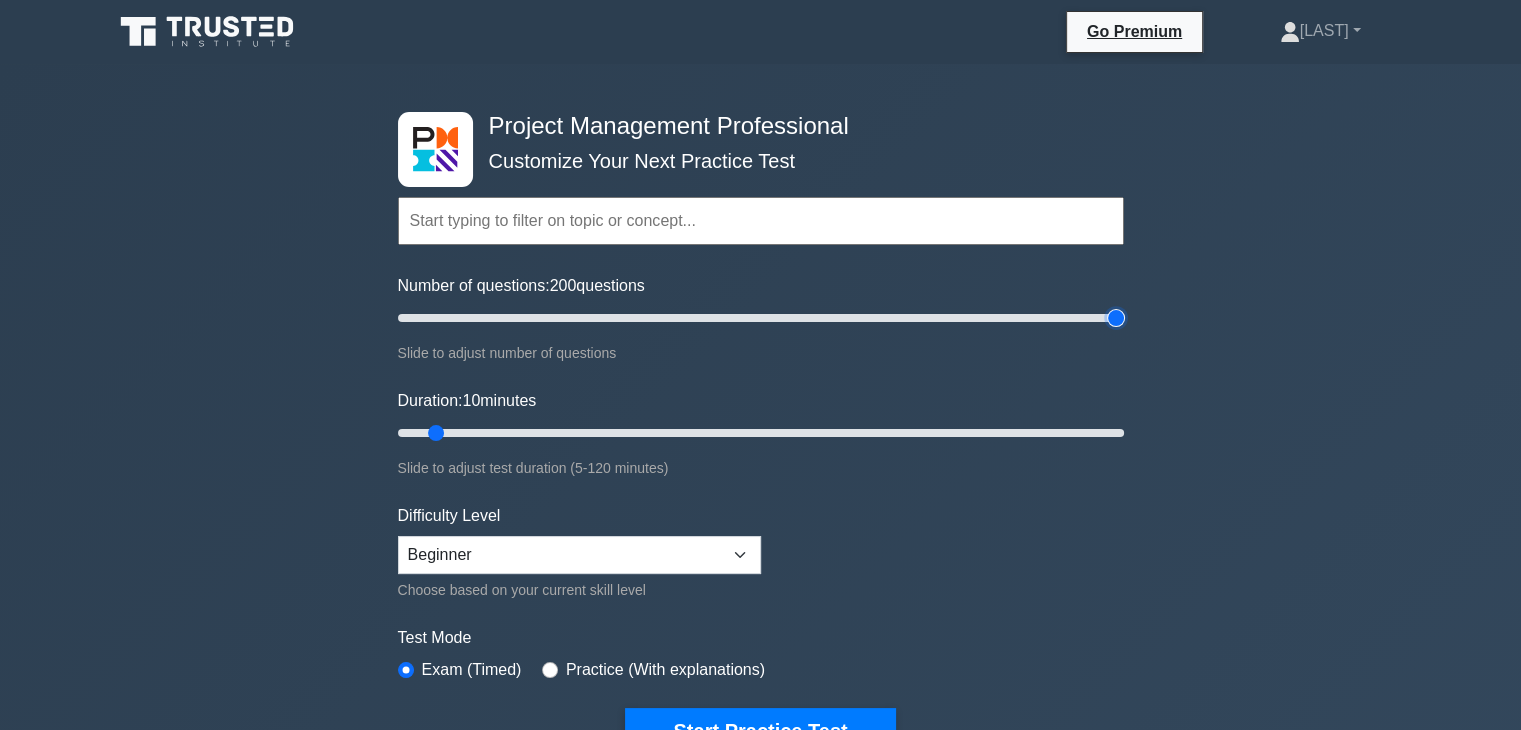 drag, startPoint x: 430, startPoint y: 314, endPoint x: 1440, endPoint y: 234, distance: 1013.1634 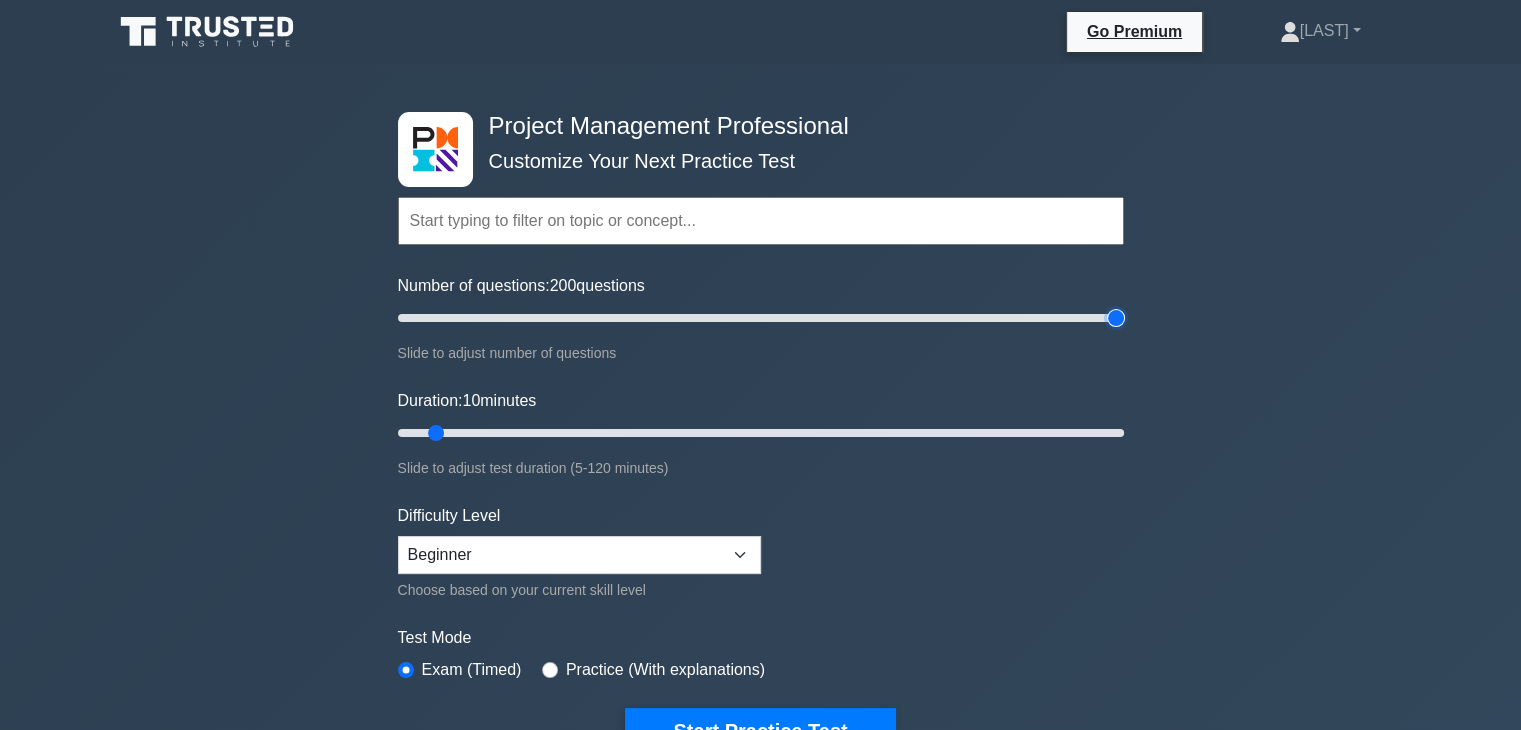 type on "200" 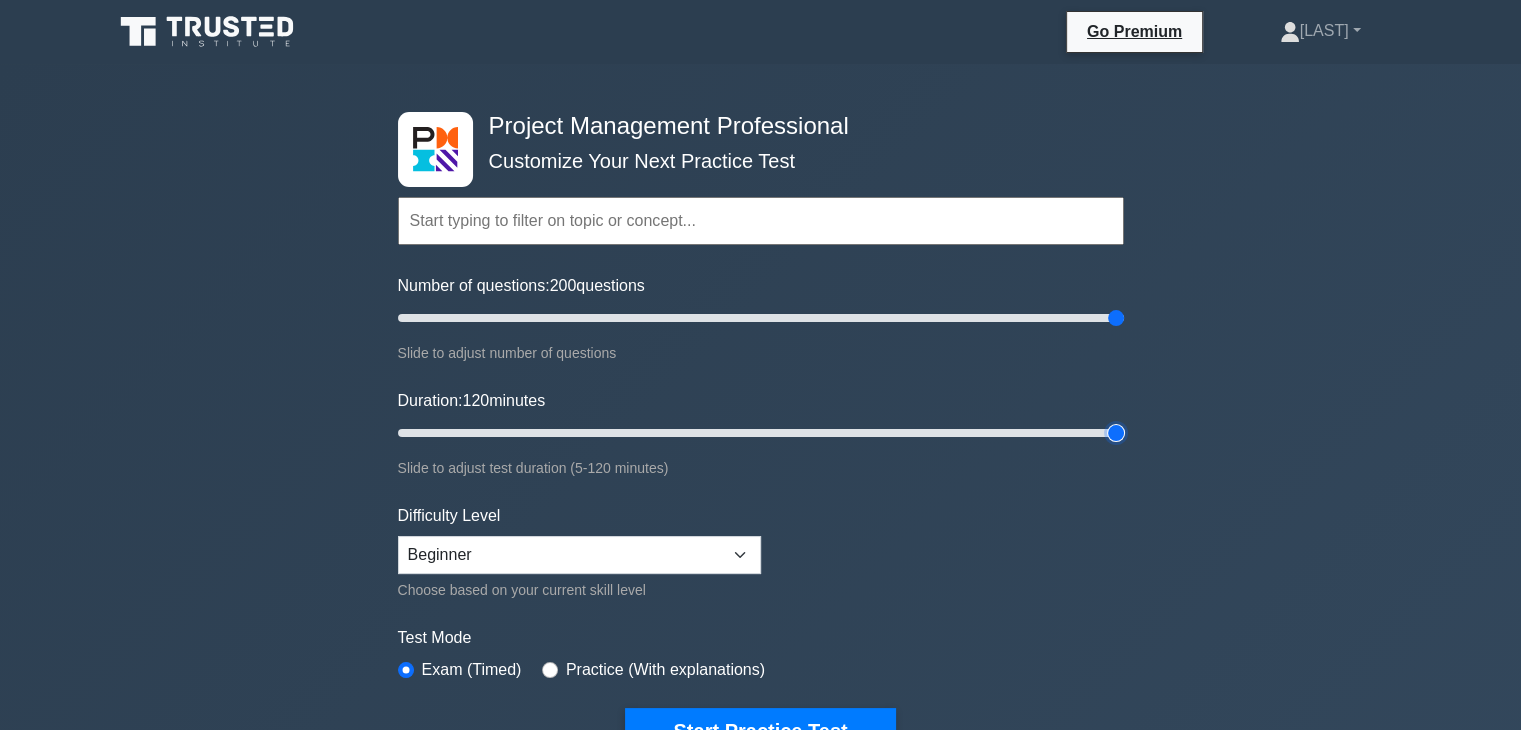 drag, startPoint x: 440, startPoint y: 433, endPoint x: 1281, endPoint y: 431, distance: 841.0024 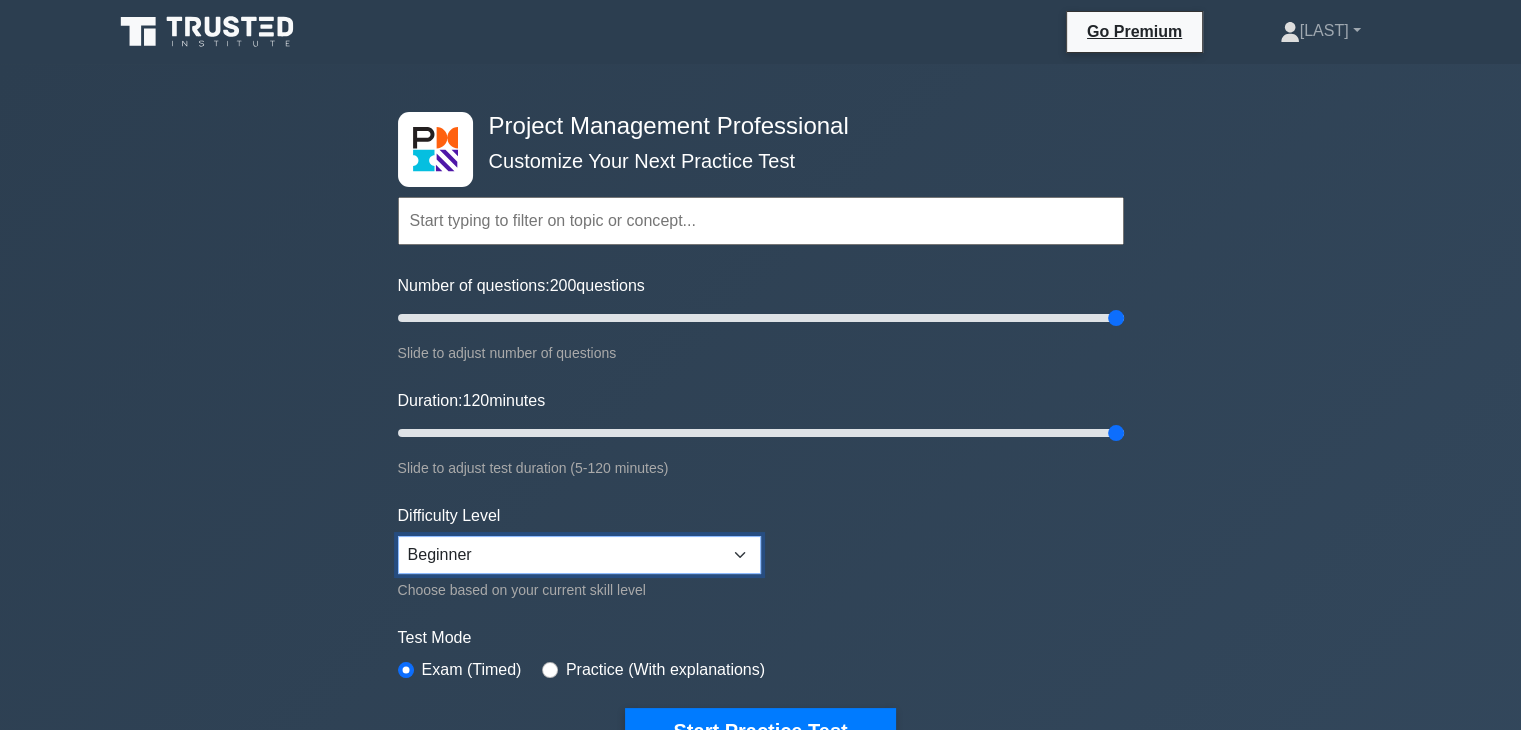 click on "Beginner
Intermediate
Expert" at bounding box center (579, 555) 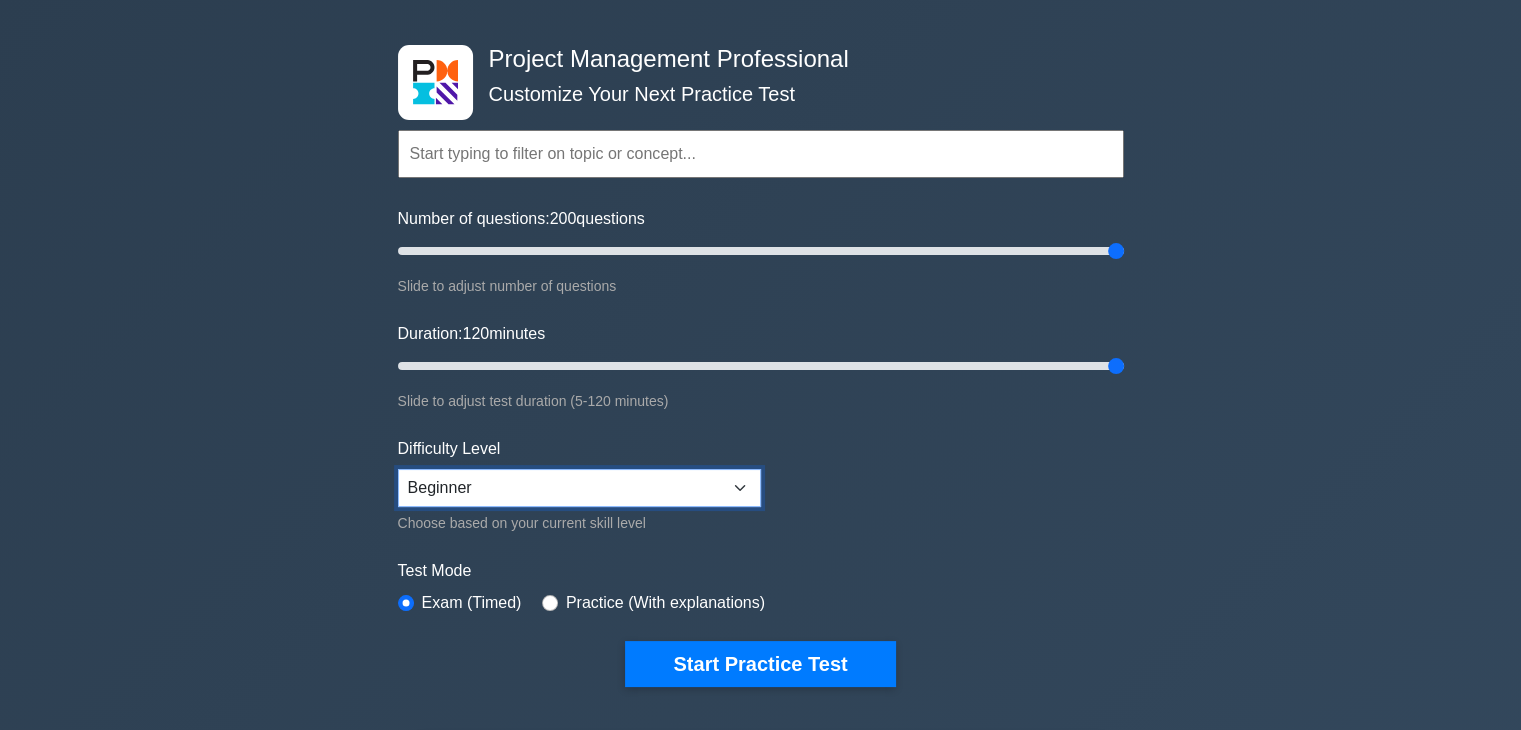 scroll, scrollTop: 100, scrollLeft: 0, axis: vertical 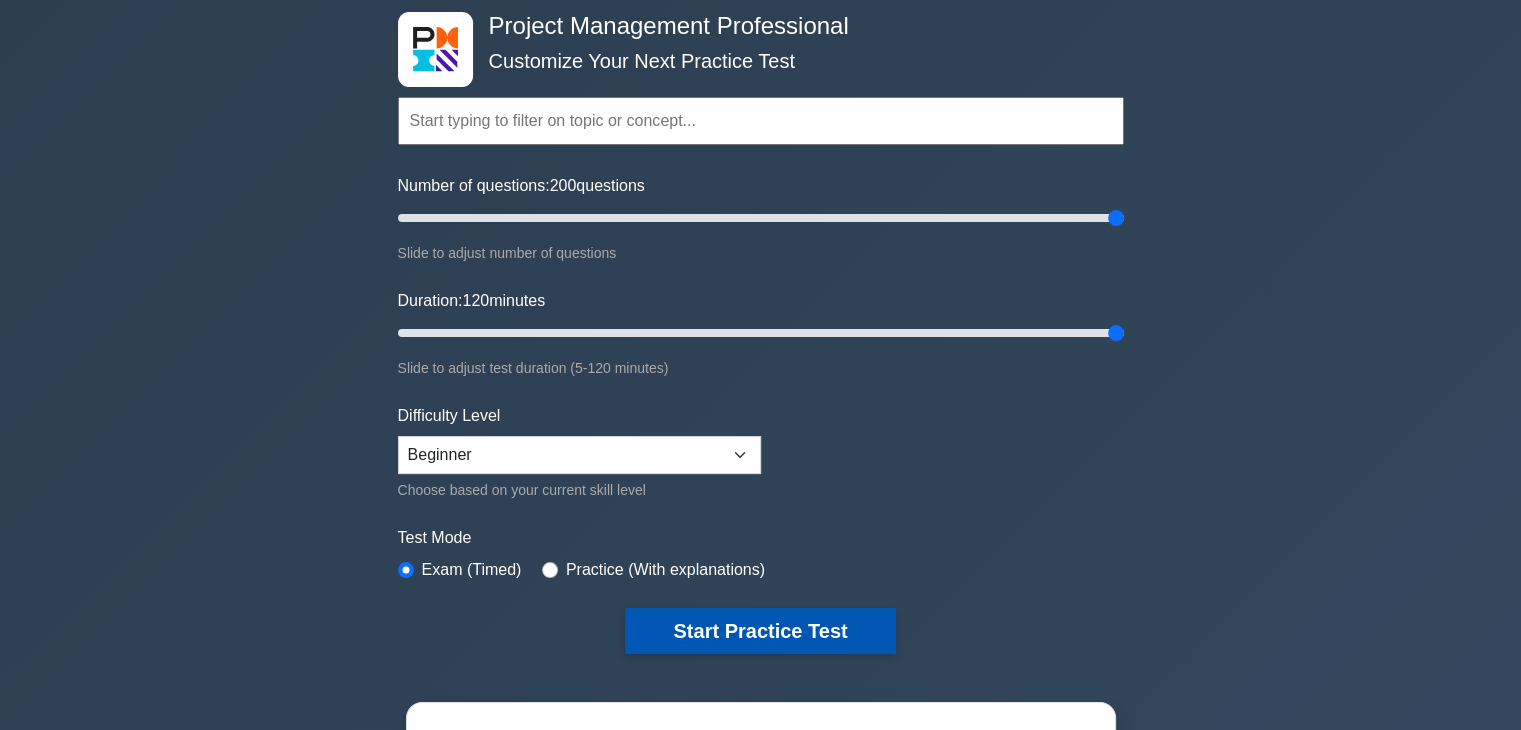 click on "Start Practice Test" at bounding box center [760, 631] 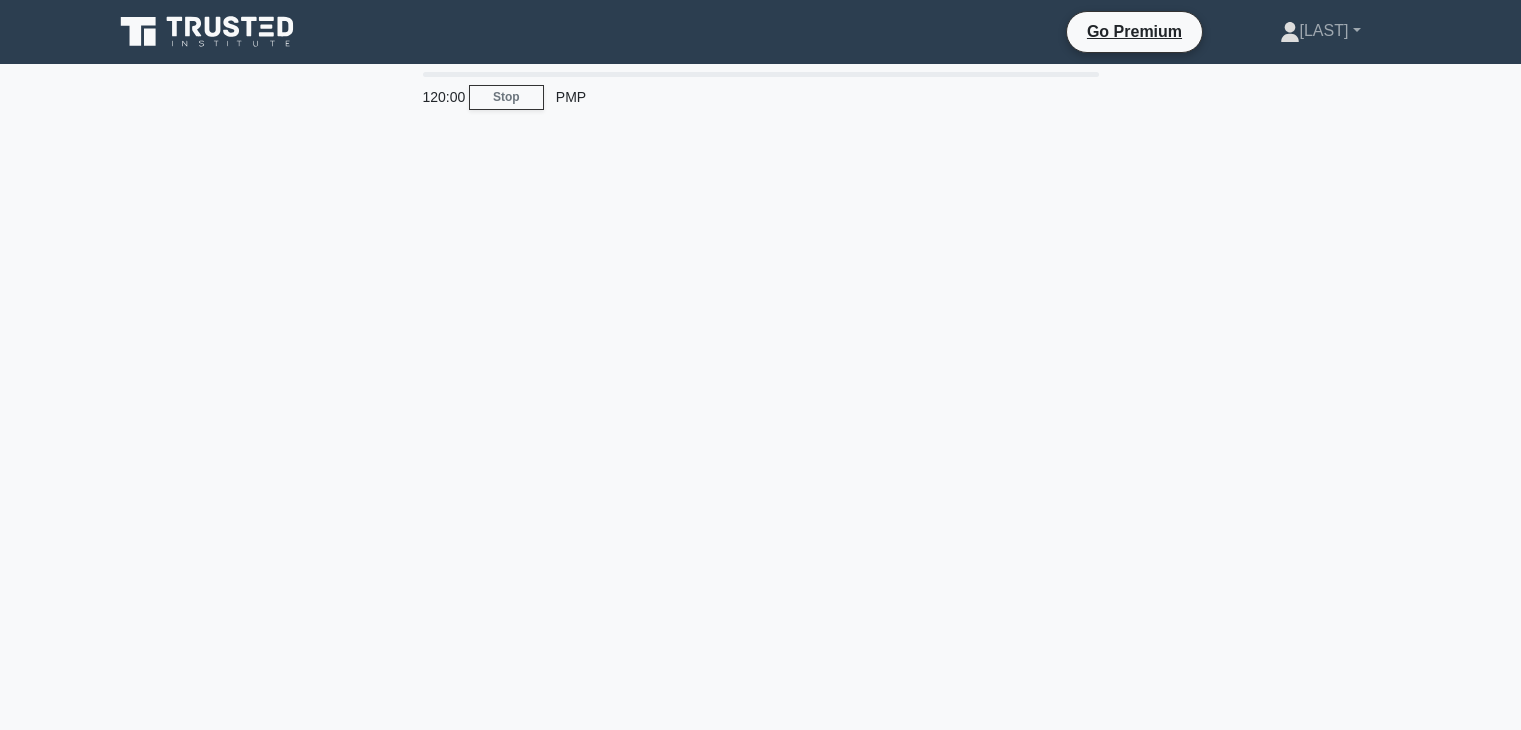 scroll, scrollTop: 0, scrollLeft: 0, axis: both 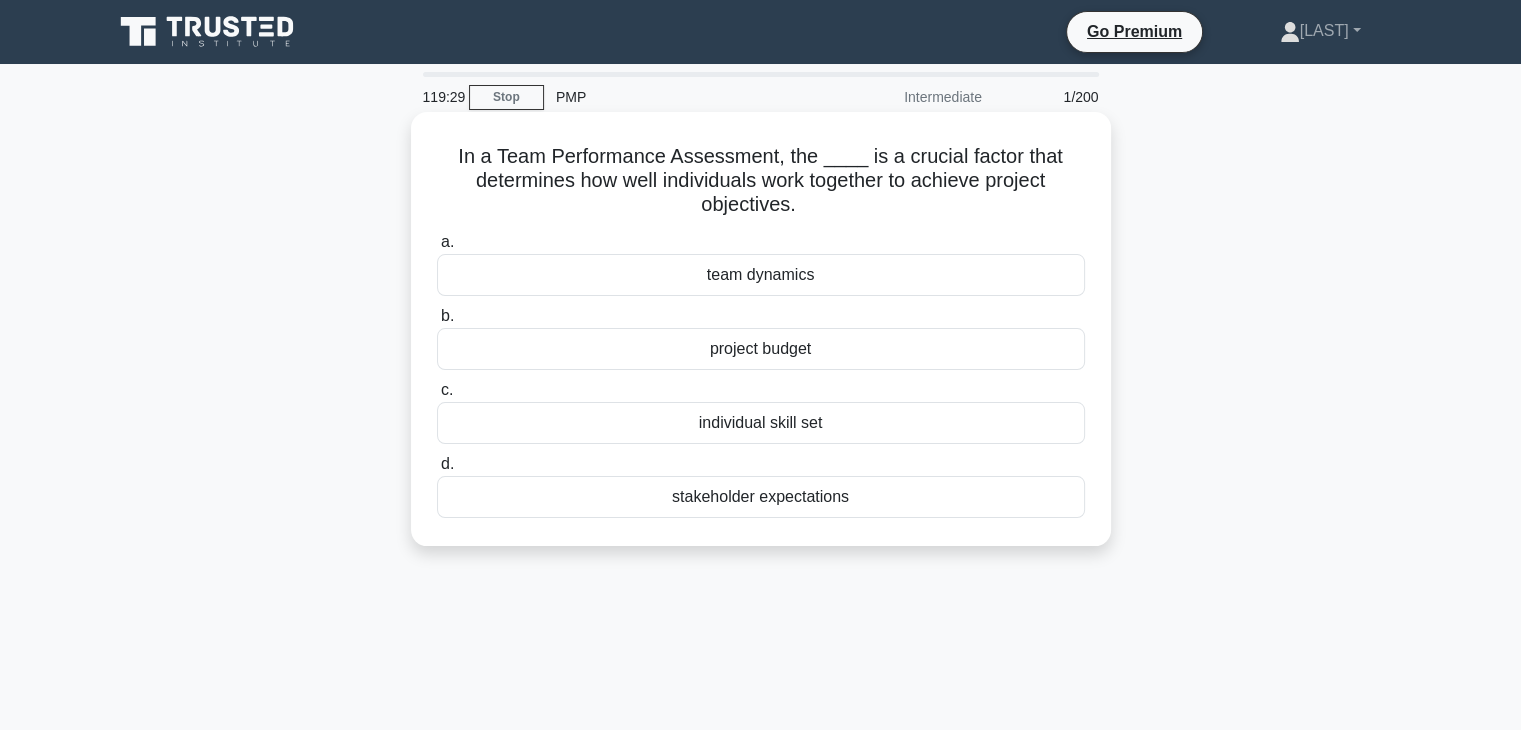 click on "team dynamics" at bounding box center (761, 275) 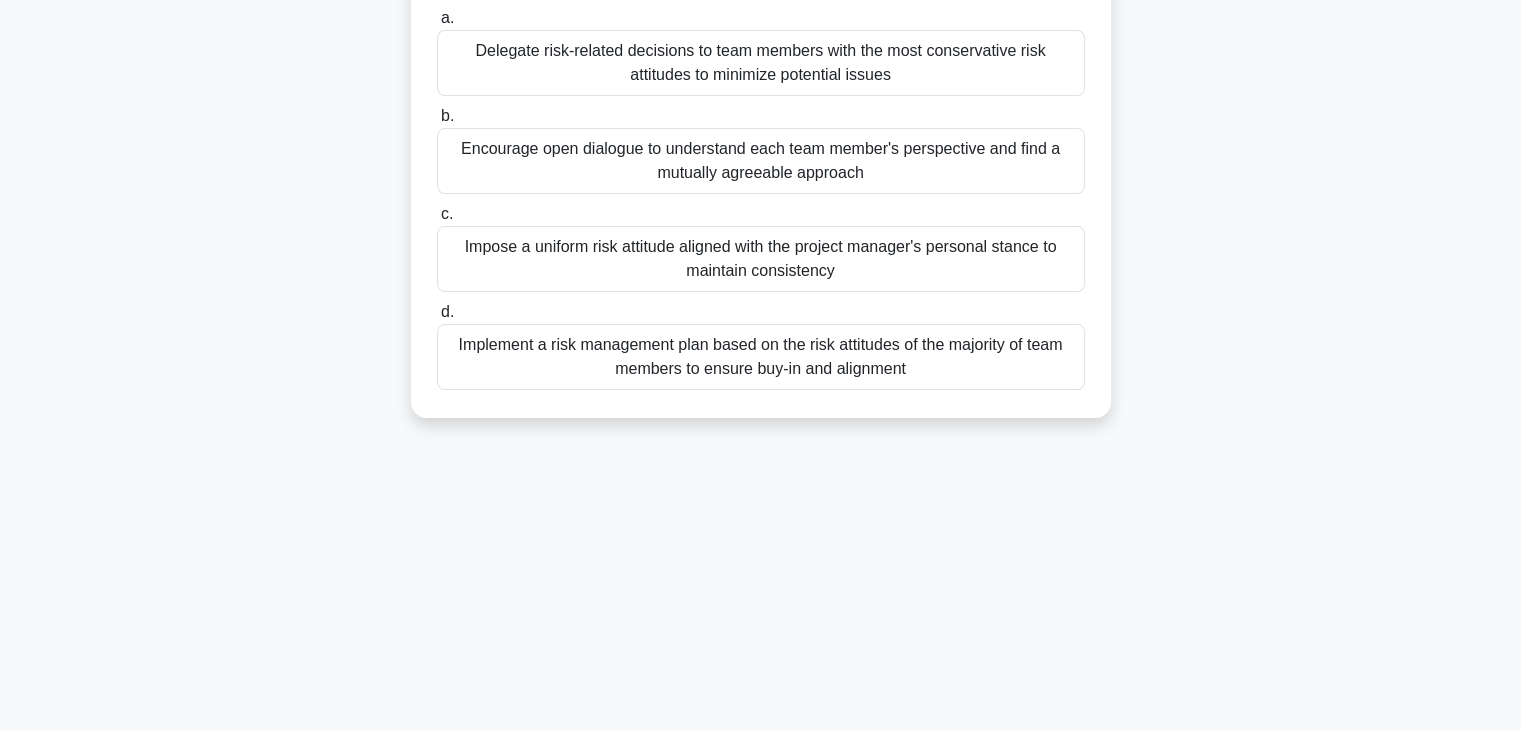 scroll, scrollTop: 300, scrollLeft: 0, axis: vertical 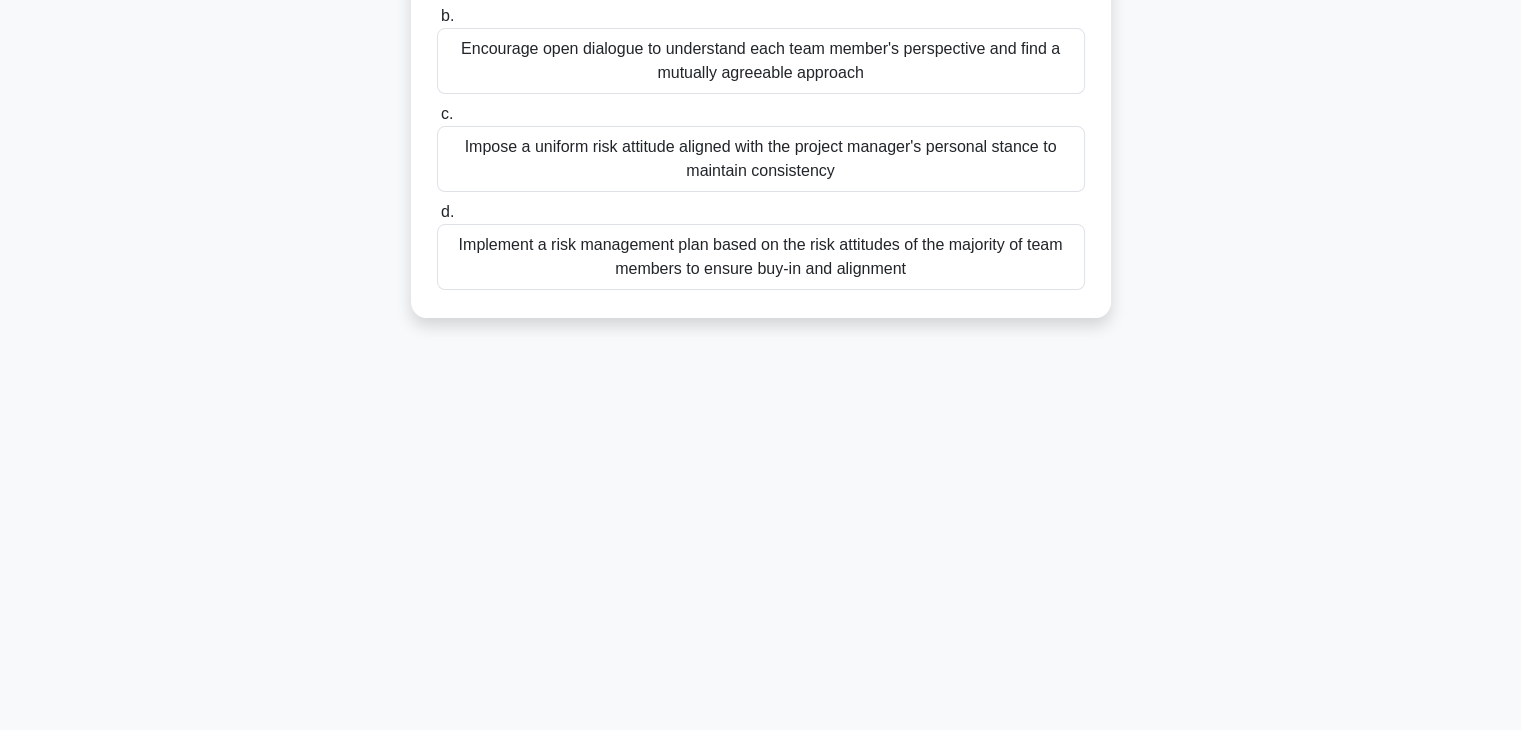 click on "Implement a risk management plan based on the risk attitudes of the majority of team members to ensure buy-in and alignment" at bounding box center (761, 257) 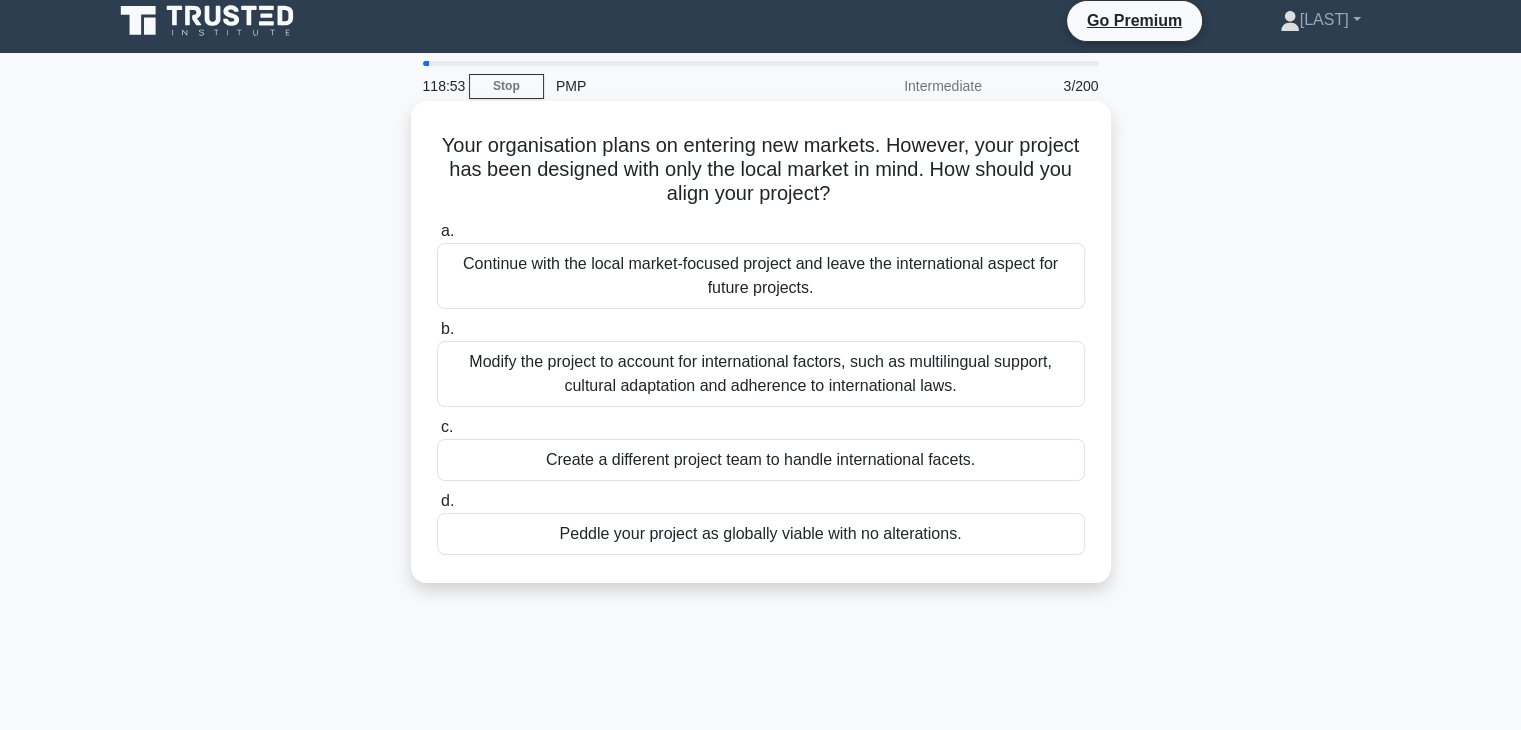 scroll, scrollTop: 0, scrollLeft: 0, axis: both 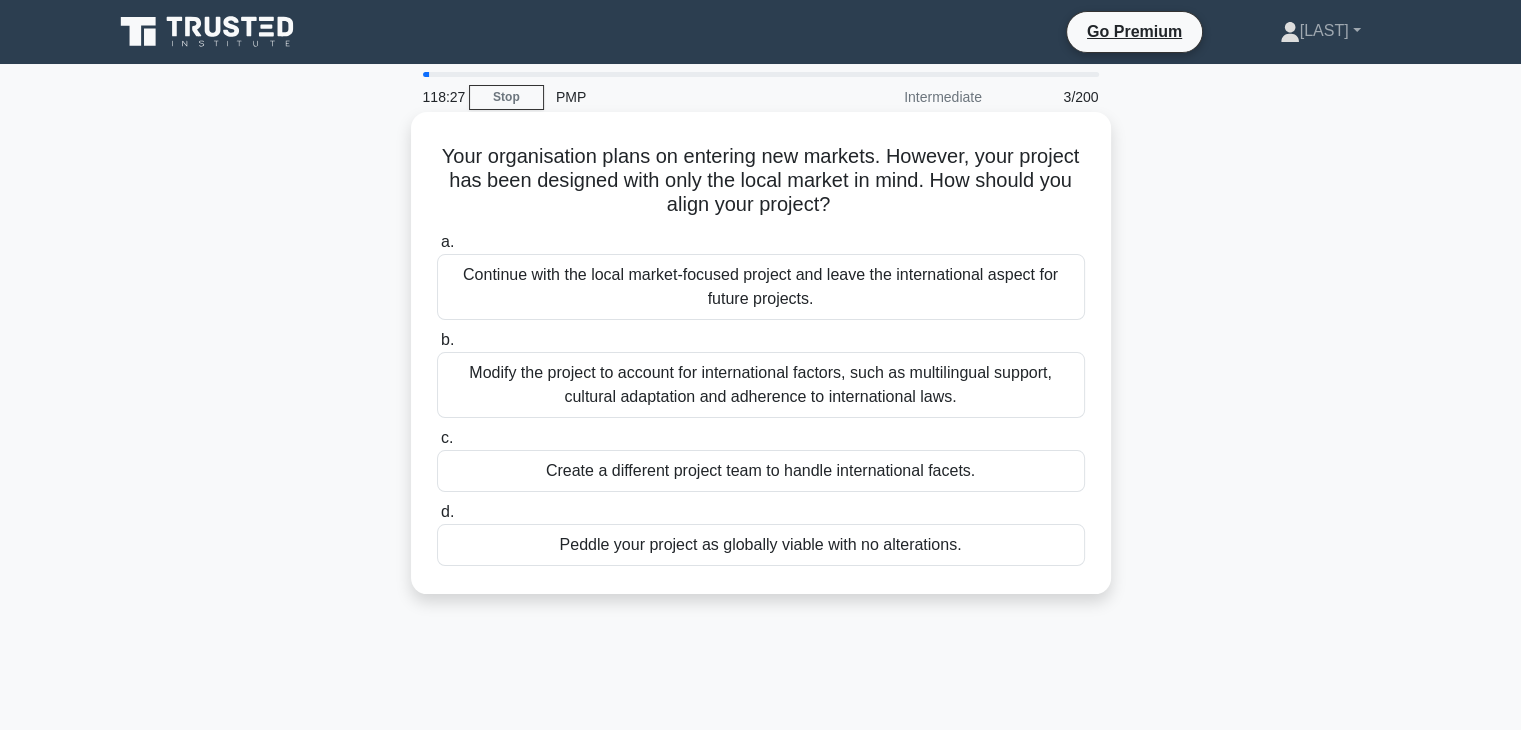 click on "Modify the project to account for international factors, such as multilingual support, cultural adaptation and adherence to international laws." at bounding box center [761, 385] 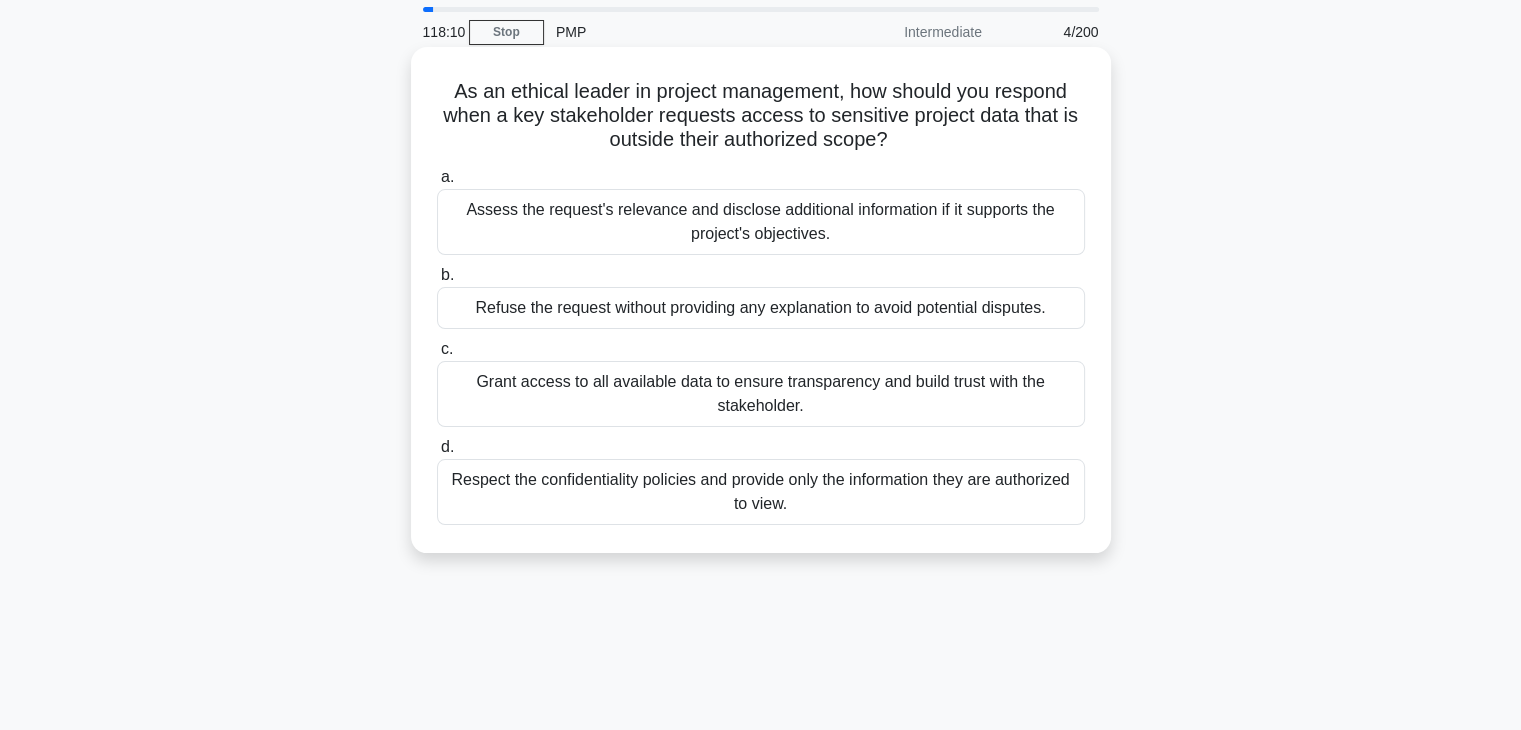 scroll, scrollTop: 100, scrollLeft: 0, axis: vertical 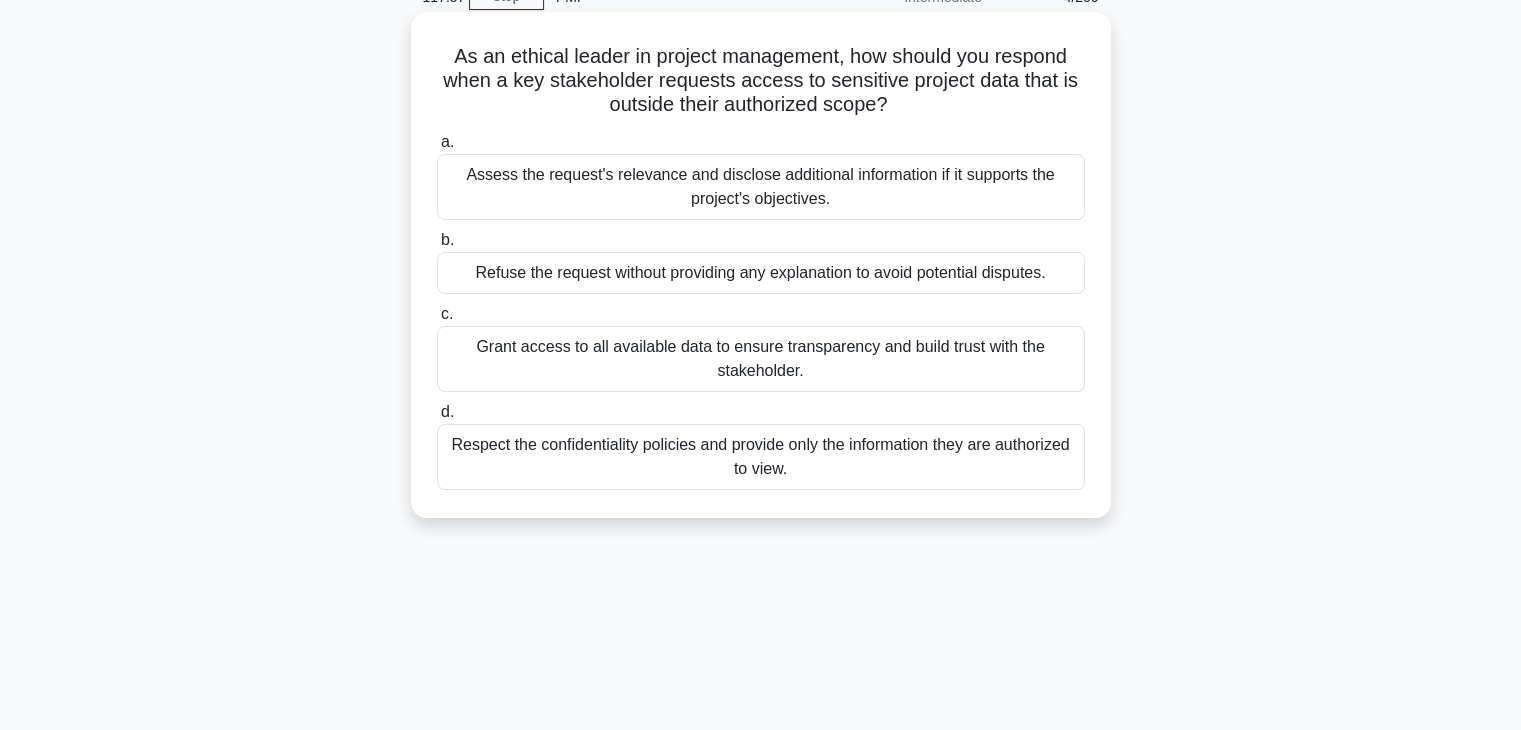 click on "Respect the confidentiality policies and provide only the information they are authorized to view." at bounding box center (761, 457) 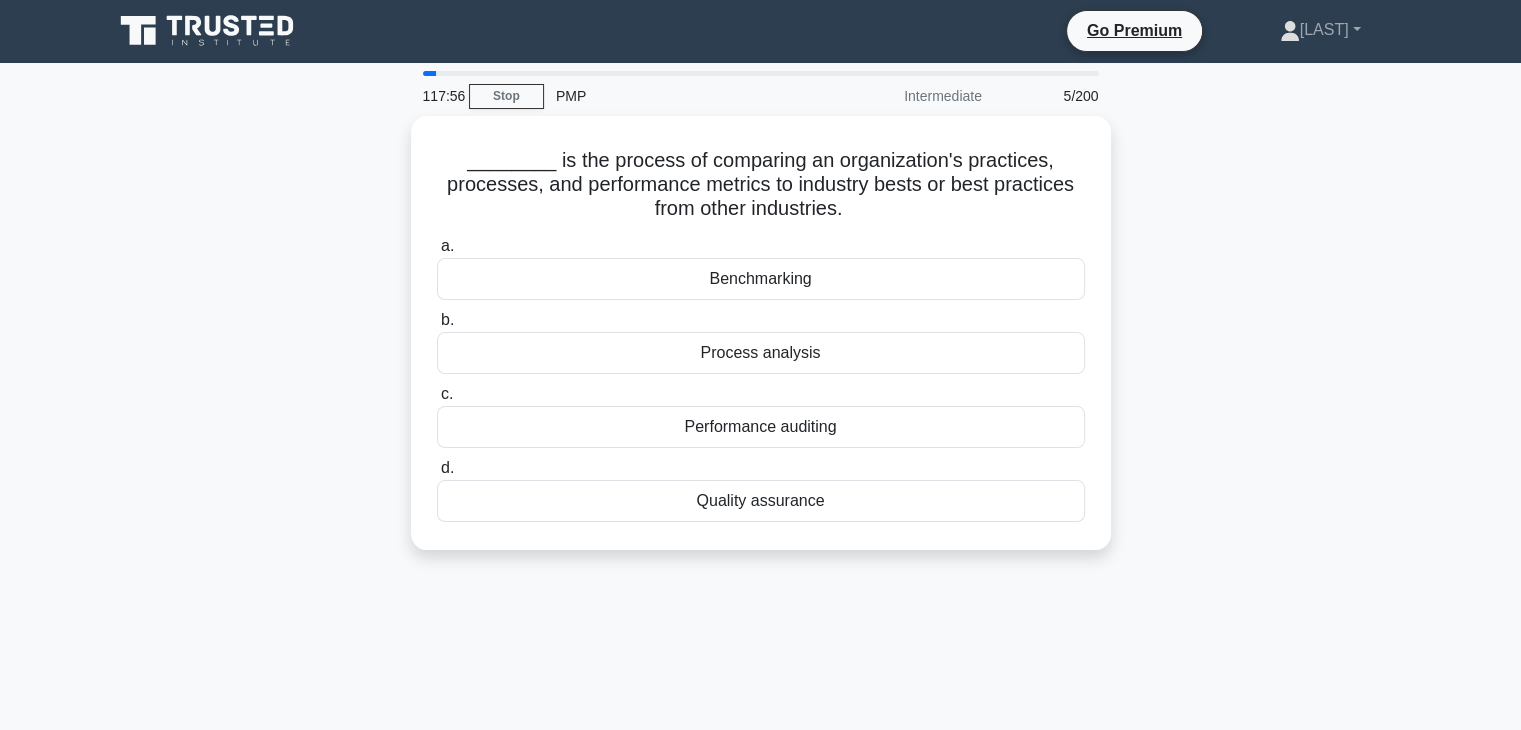scroll, scrollTop: 0, scrollLeft: 0, axis: both 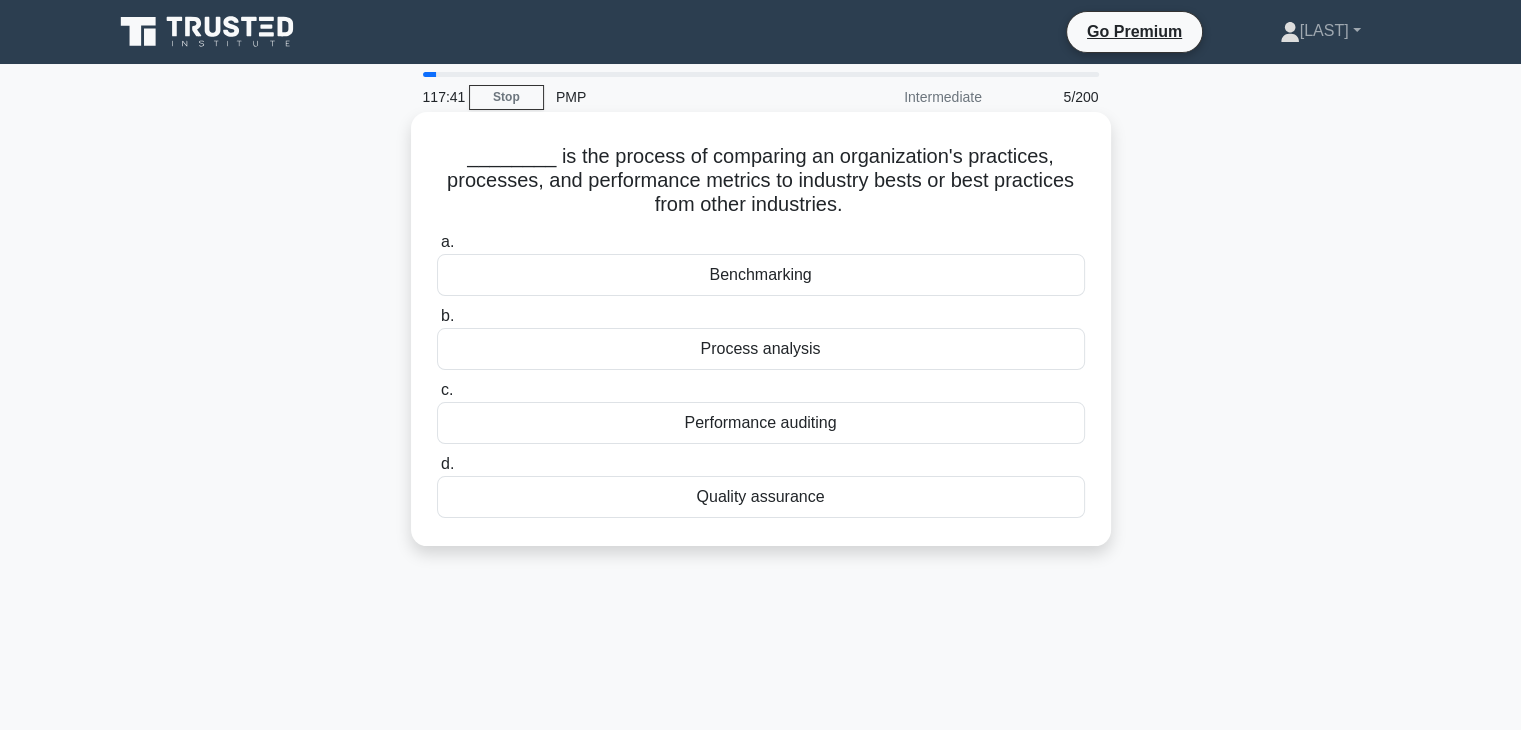 click on "Process analysis" at bounding box center [761, 349] 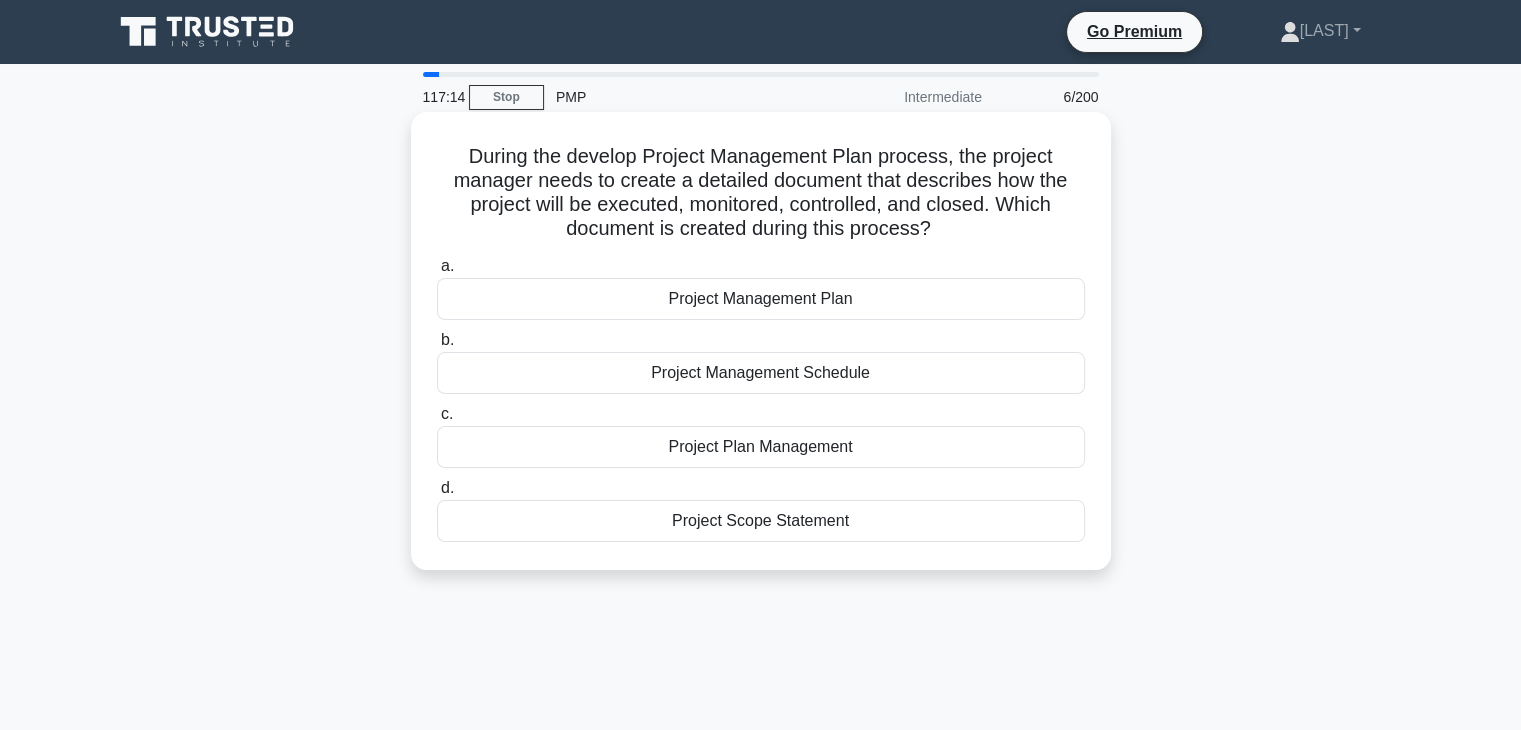 click on "Project Management Plan" at bounding box center (761, 299) 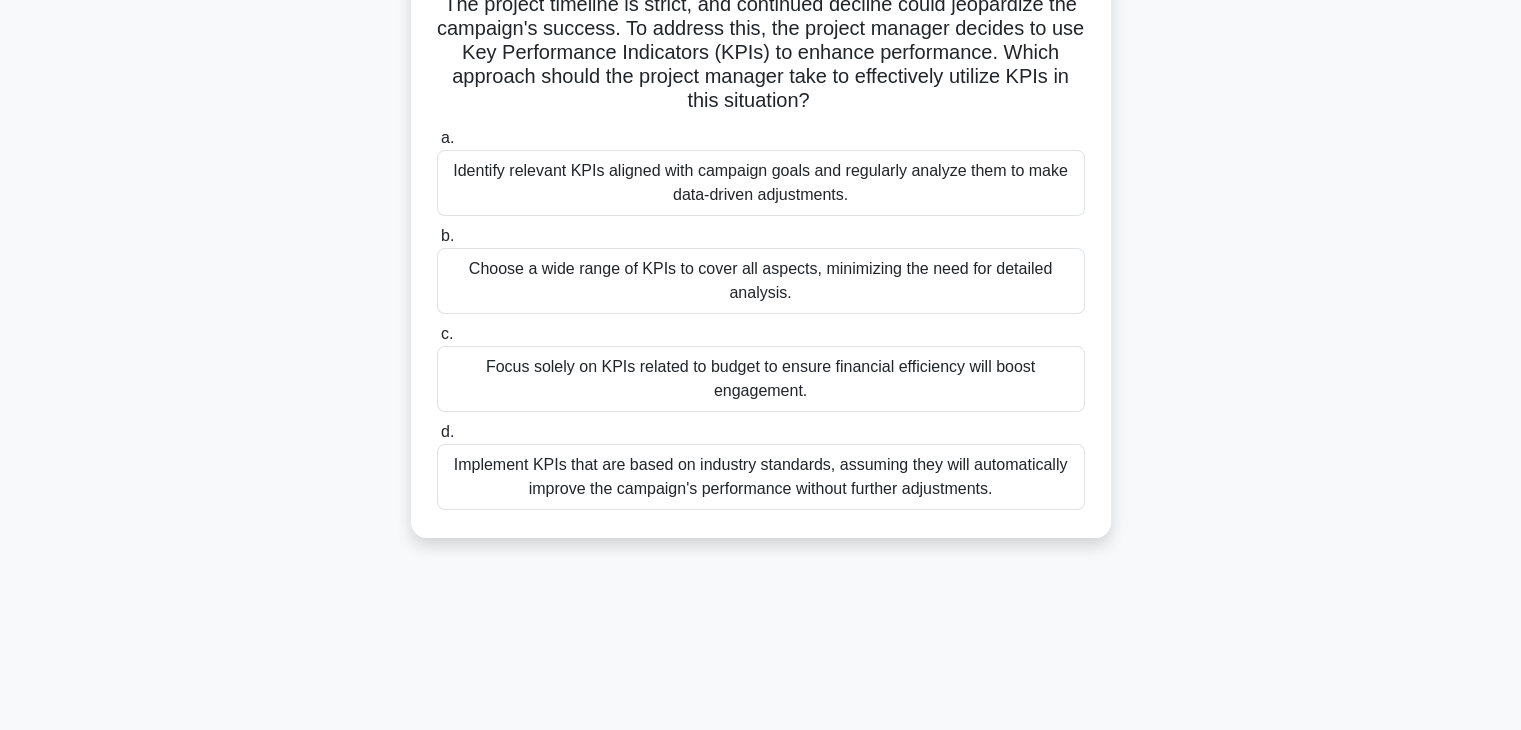 scroll, scrollTop: 300, scrollLeft: 0, axis: vertical 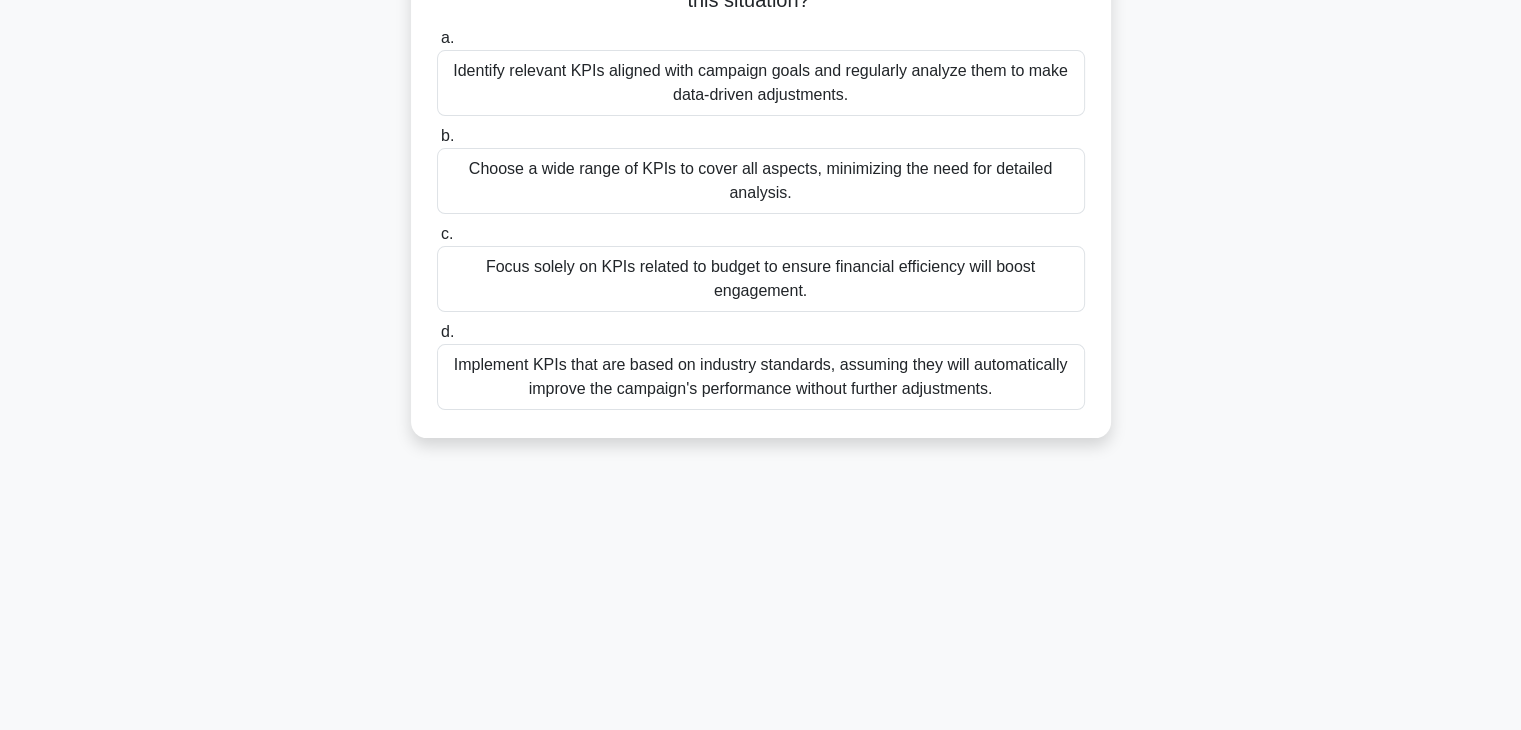 click on "Implement KPIs that are based on industry standards, assuming they will automatically improve the campaign's performance without further adjustments." at bounding box center [761, 377] 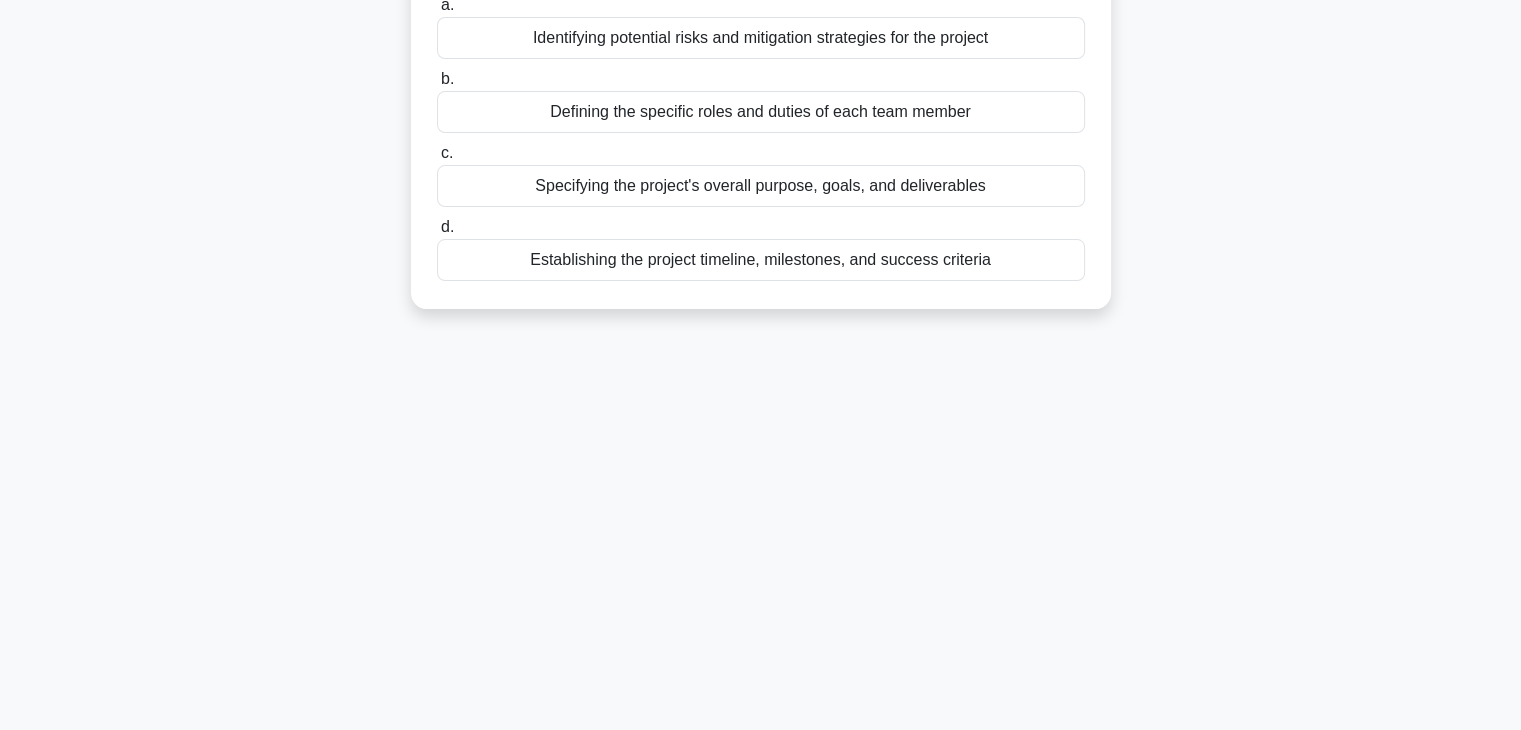 scroll, scrollTop: 0, scrollLeft: 0, axis: both 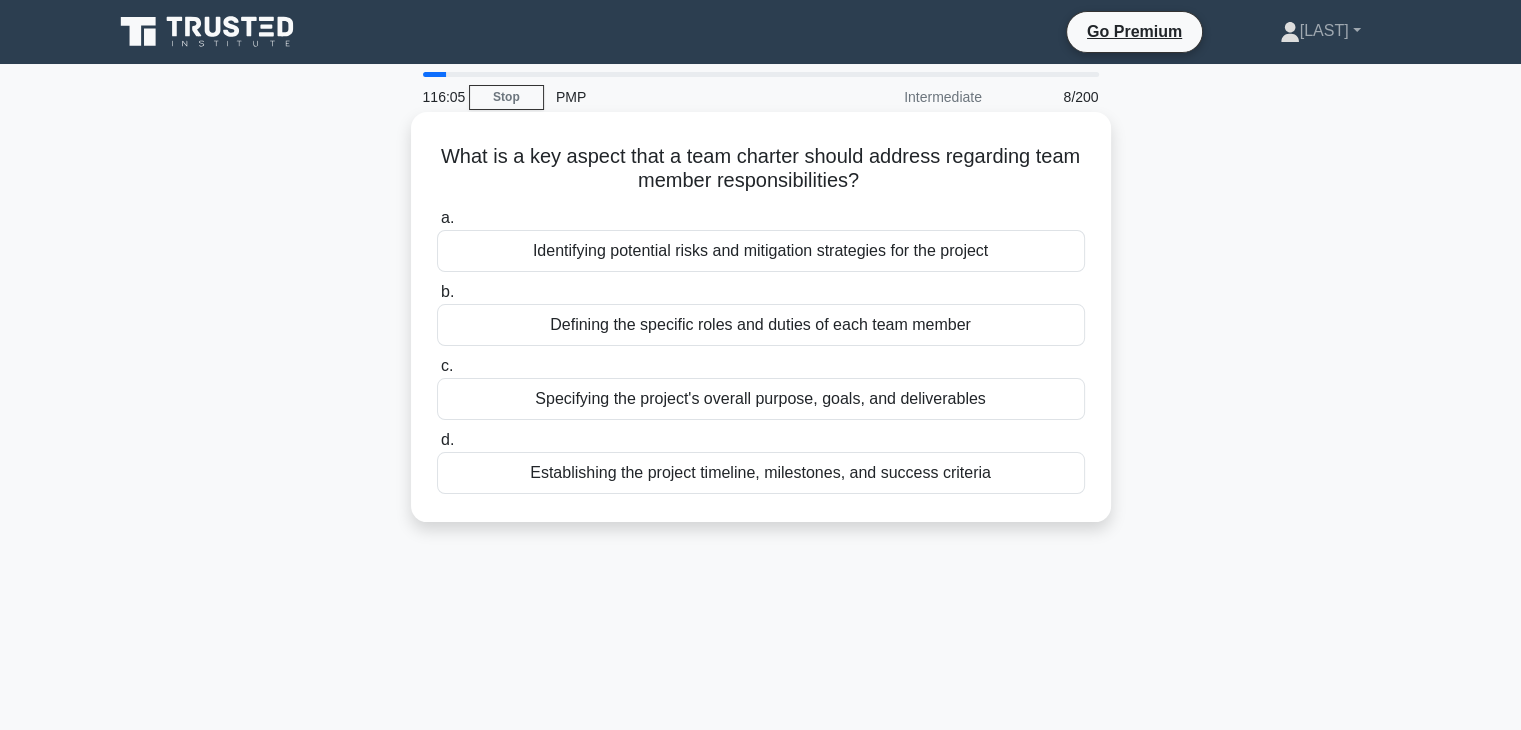 click on "Defining the specific roles and duties of each team member" at bounding box center (761, 325) 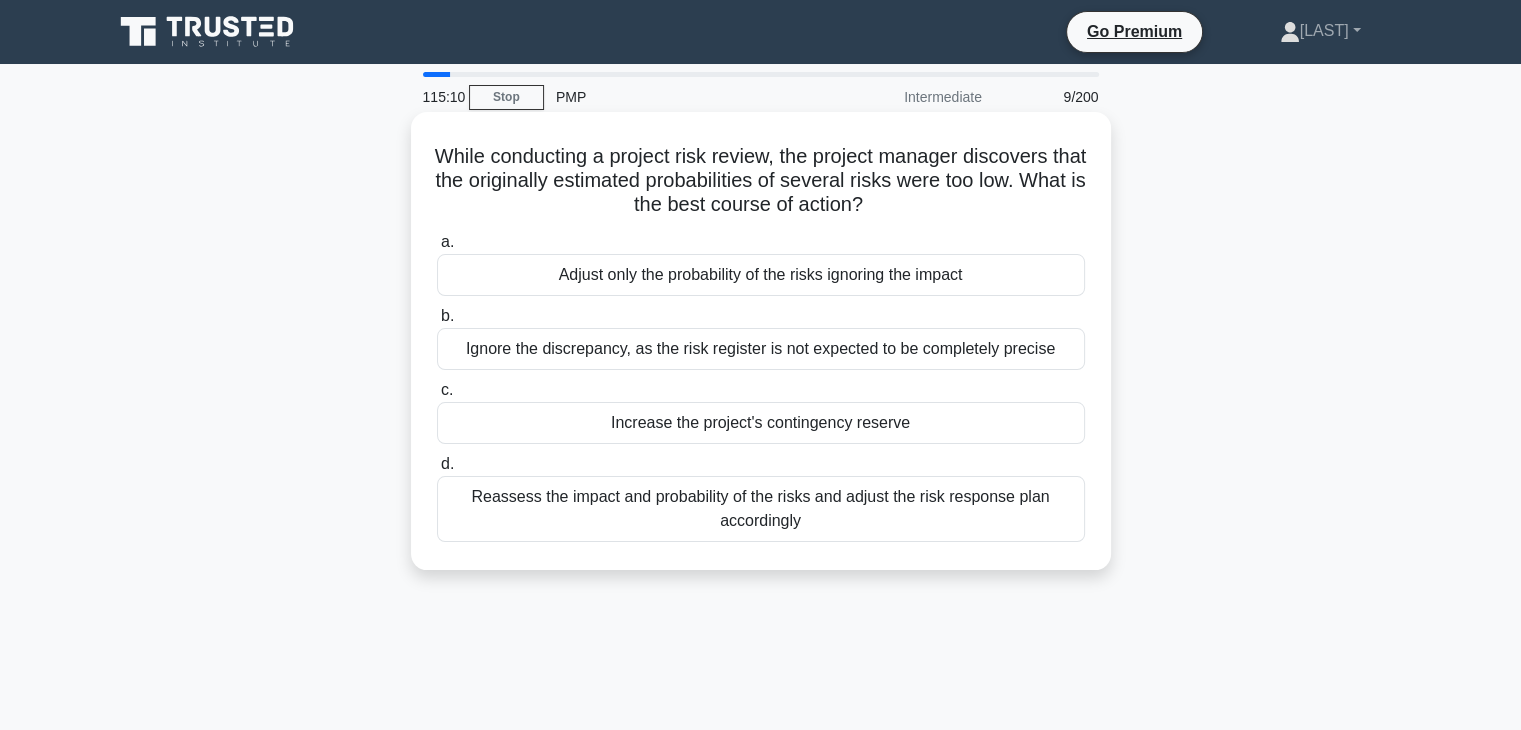 click on "Reassess the impact and probability of the risks and adjust the risk response plan accordingly" at bounding box center [761, 509] 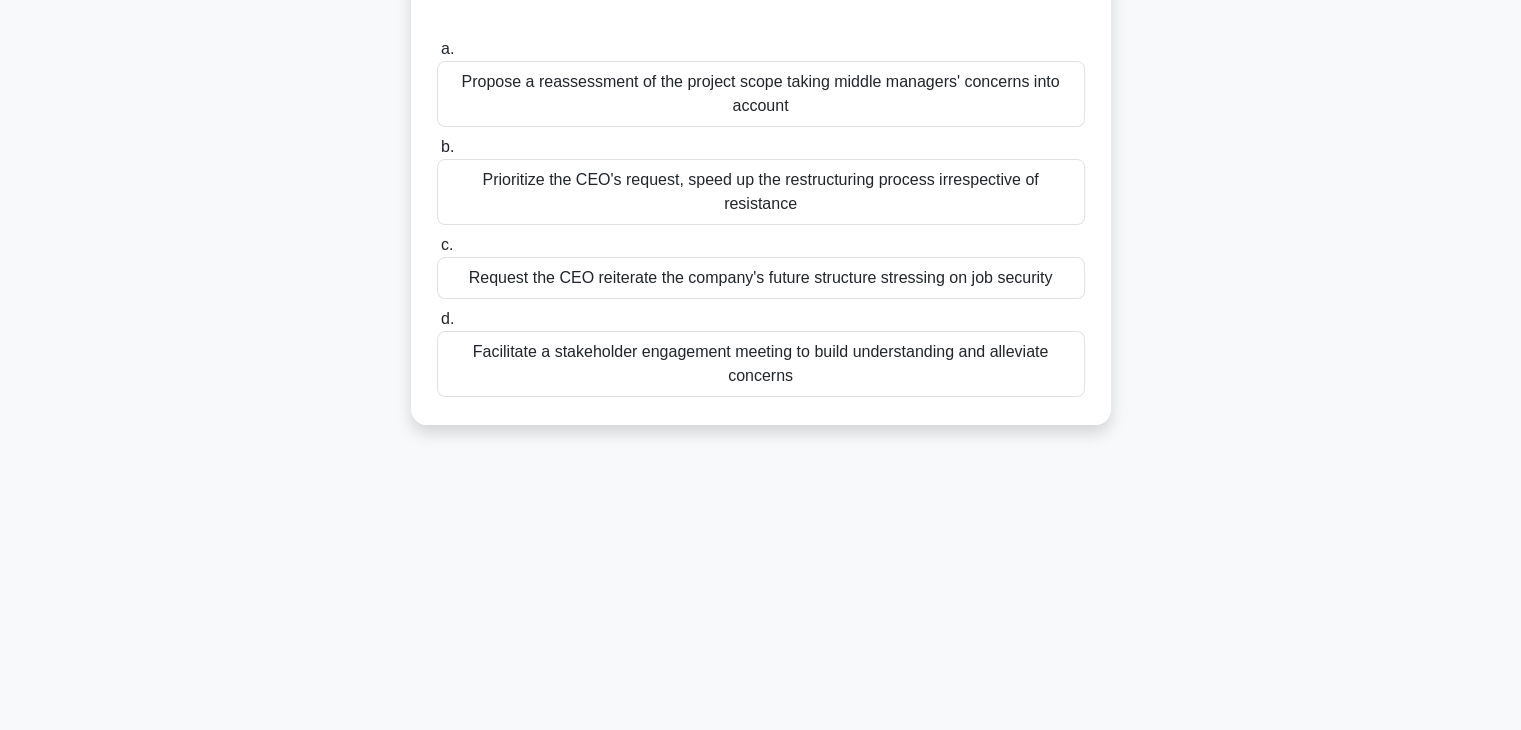 scroll, scrollTop: 300, scrollLeft: 0, axis: vertical 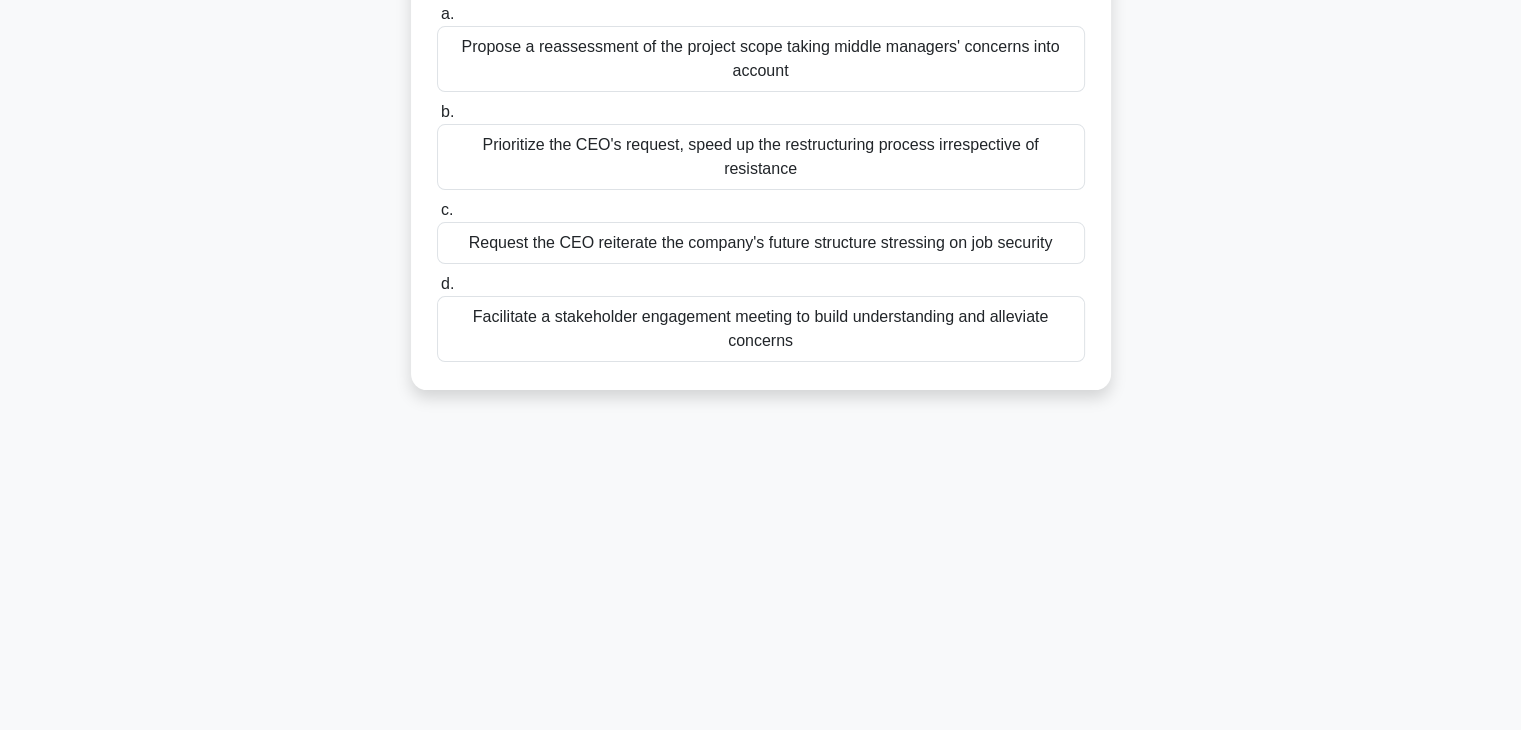 click on "Facilitate a stakeholder engagement meeting to build understanding and alleviate concerns" at bounding box center (761, 329) 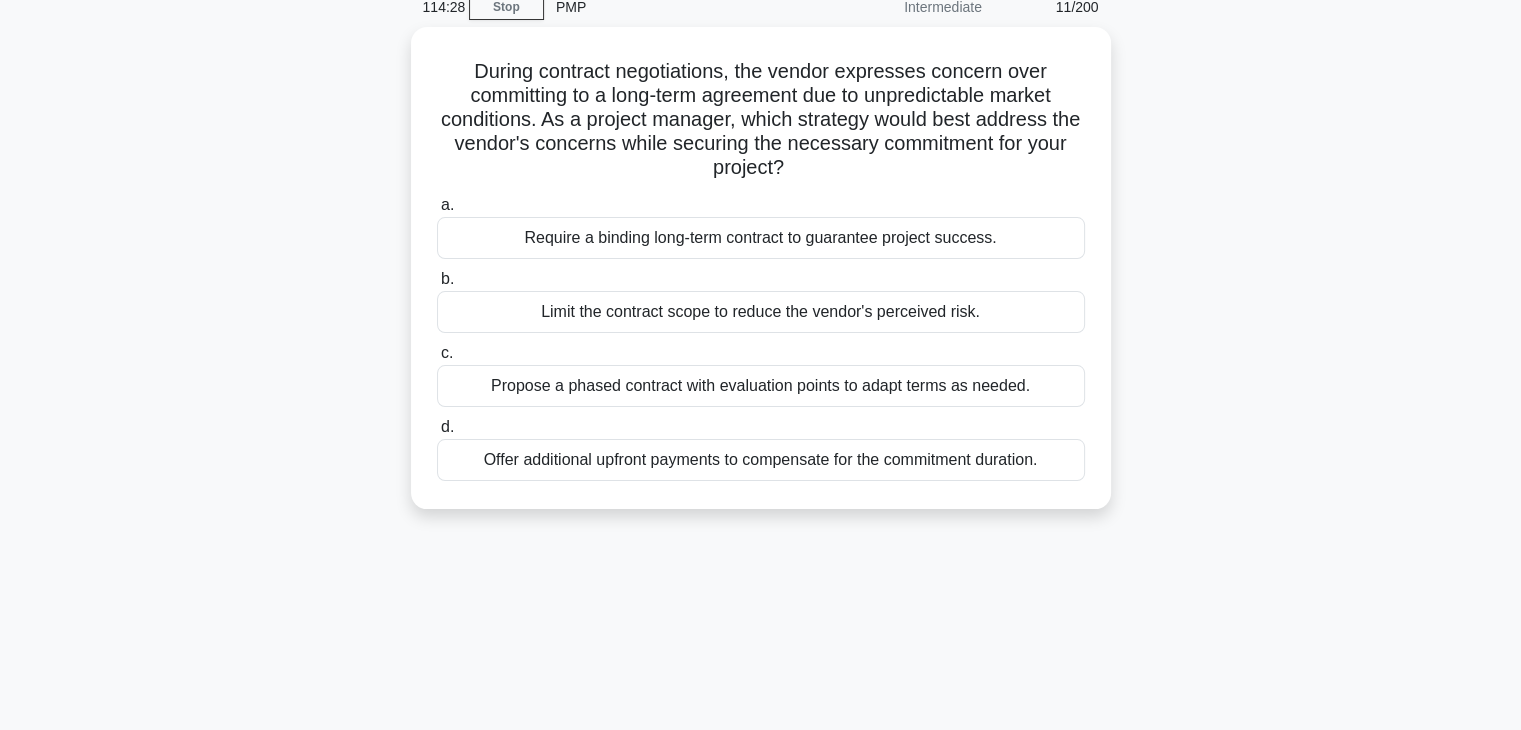 scroll, scrollTop: 0, scrollLeft: 0, axis: both 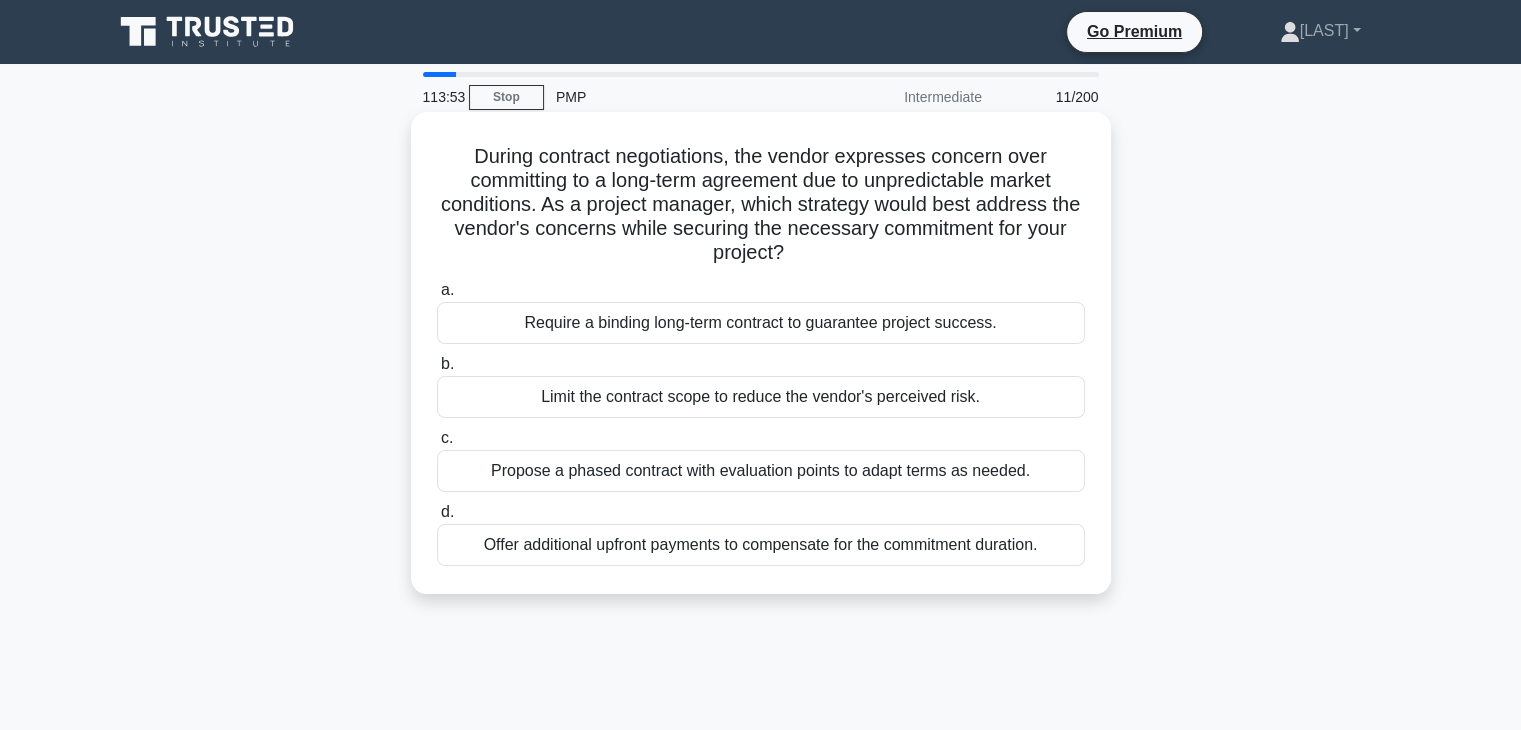click on "Require a binding long-term contract to guarantee project success." at bounding box center [761, 323] 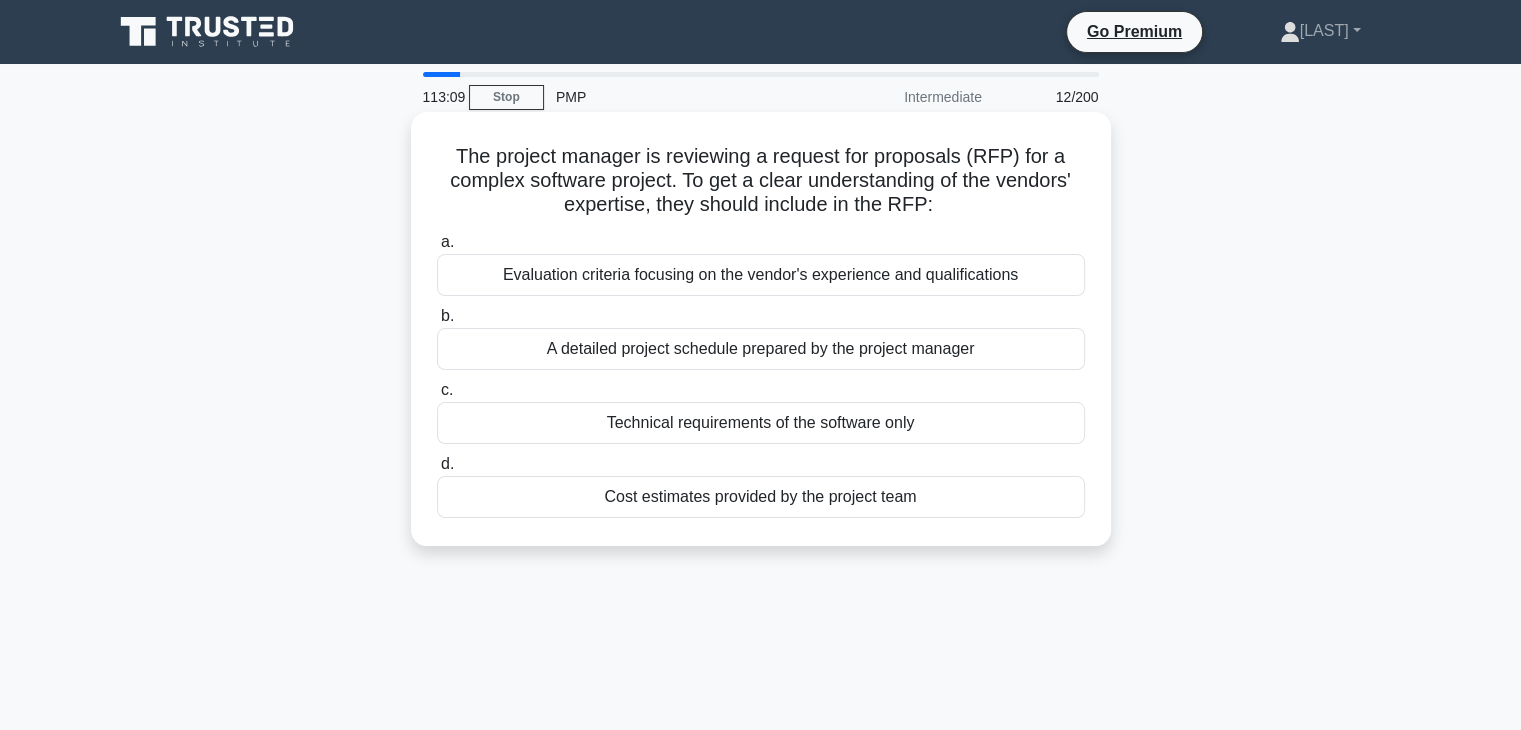 click on "Evaluation criteria focusing on the vendor's experience and qualifications" at bounding box center [761, 275] 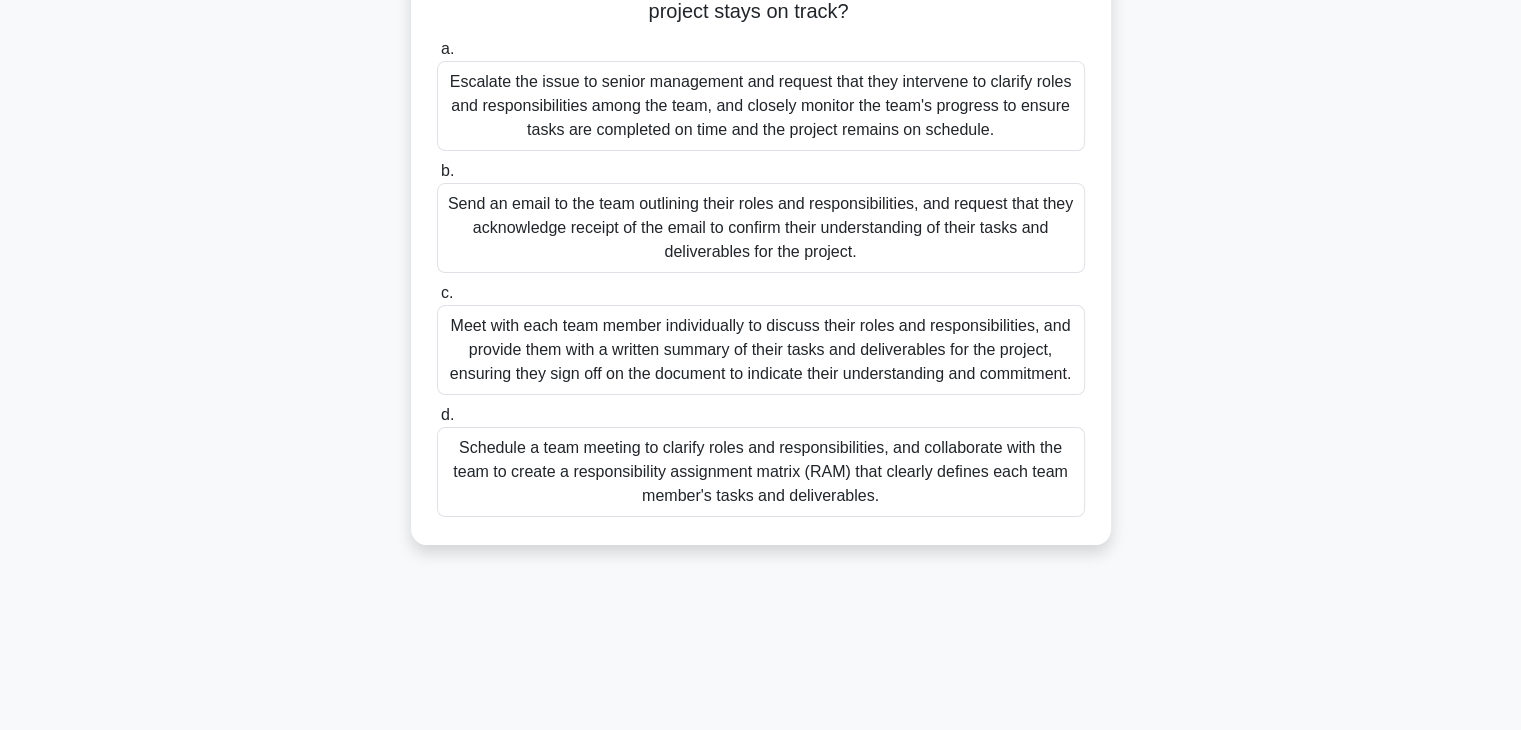 scroll, scrollTop: 300, scrollLeft: 0, axis: vertical 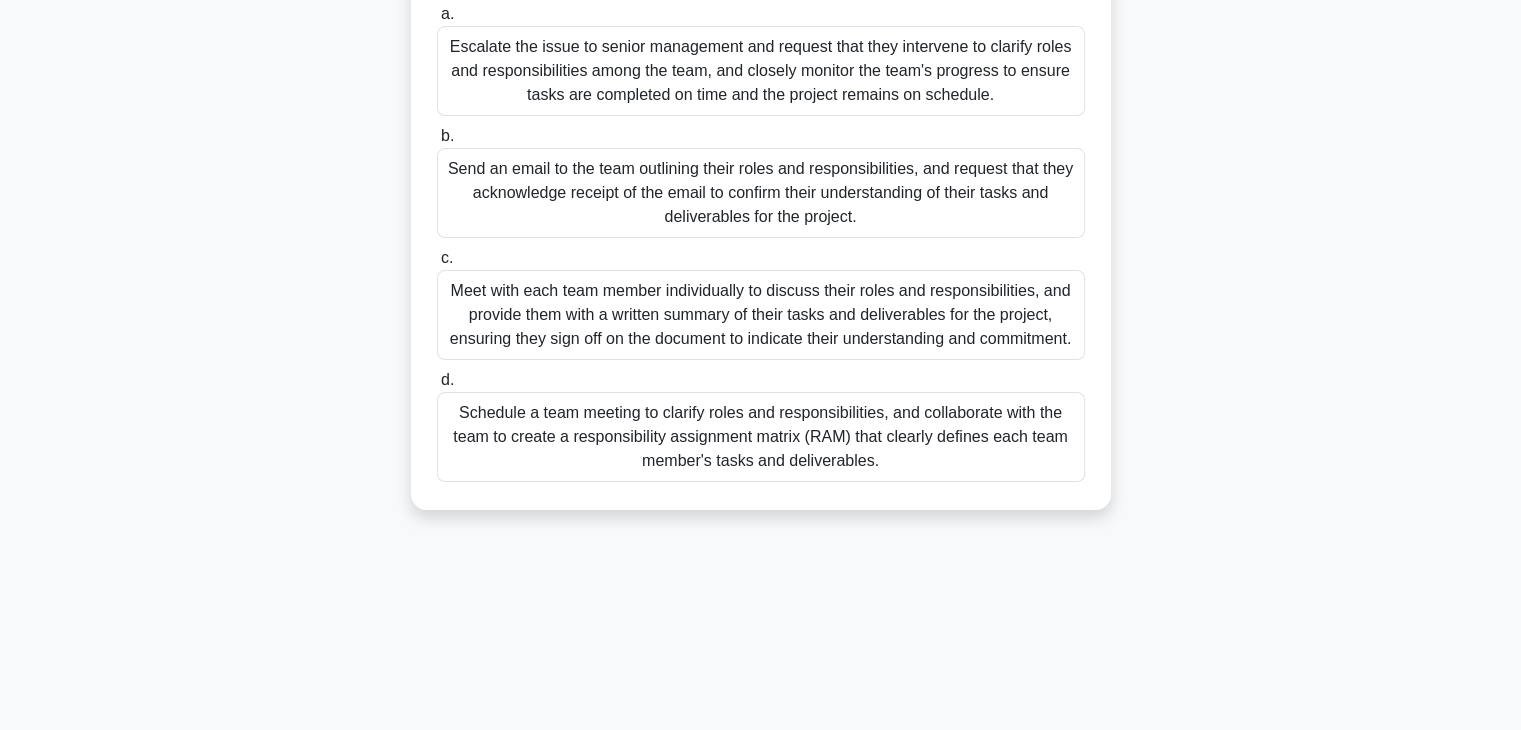 click on "Schedule a team meeting to clarify roles and responsibilities, and collaborate with the team to create a responsibility assignment matrix (RAM) that clearly defines each team member's tasks and deliverables." at bounding box center [761, 437] 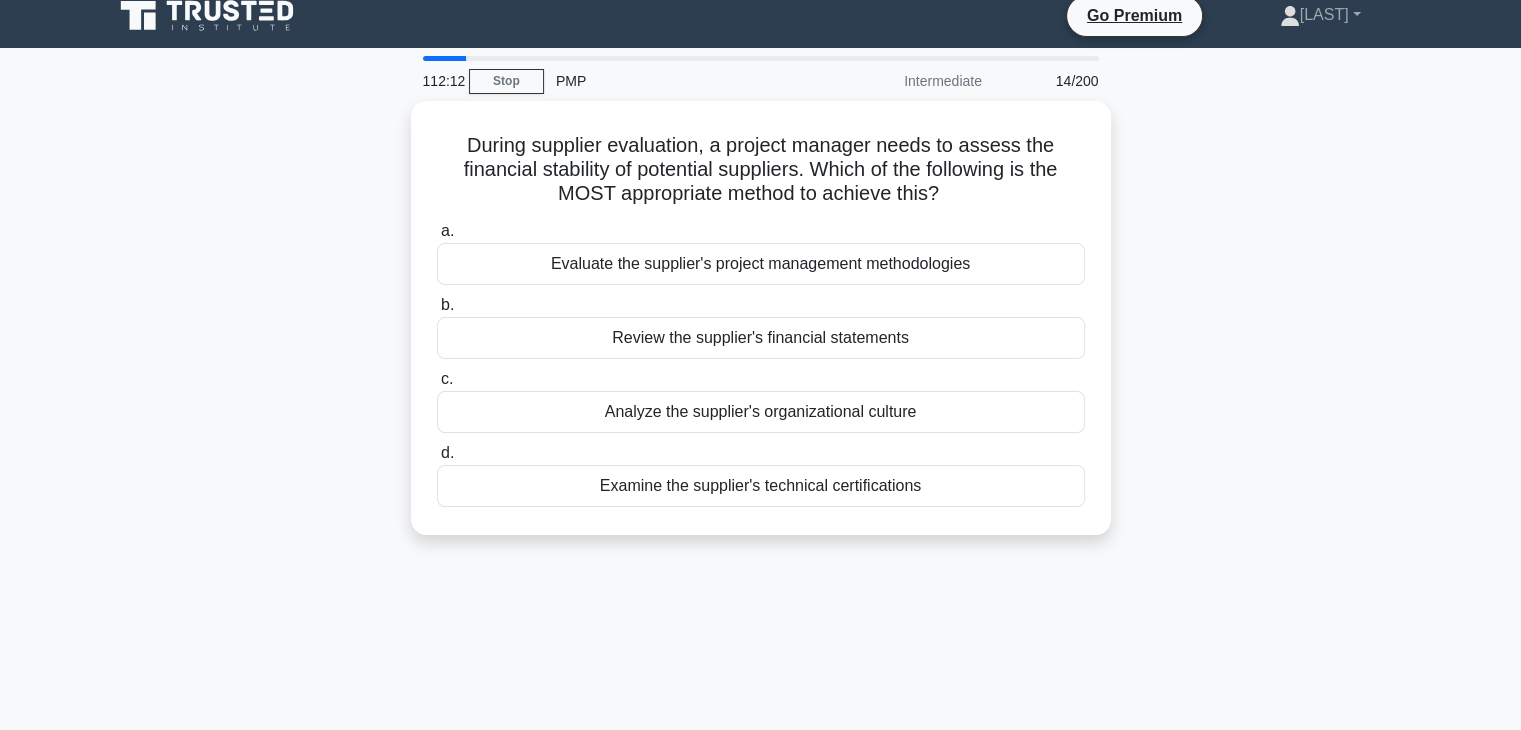 scroll, scrollTop: 0, scrollLeft: 0, axis: both 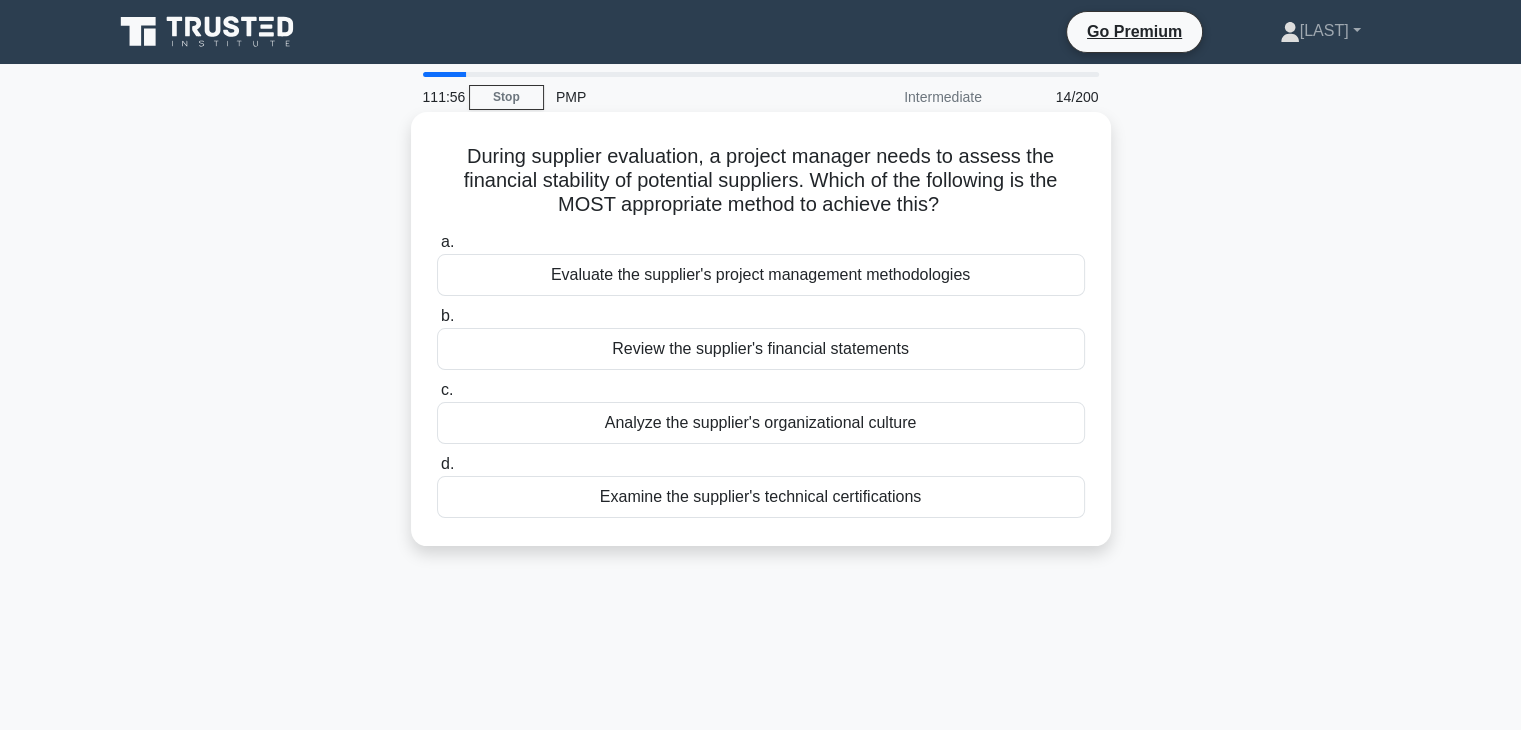 click on "Review the supplier's financial statements" at bounding box center [761, 349] 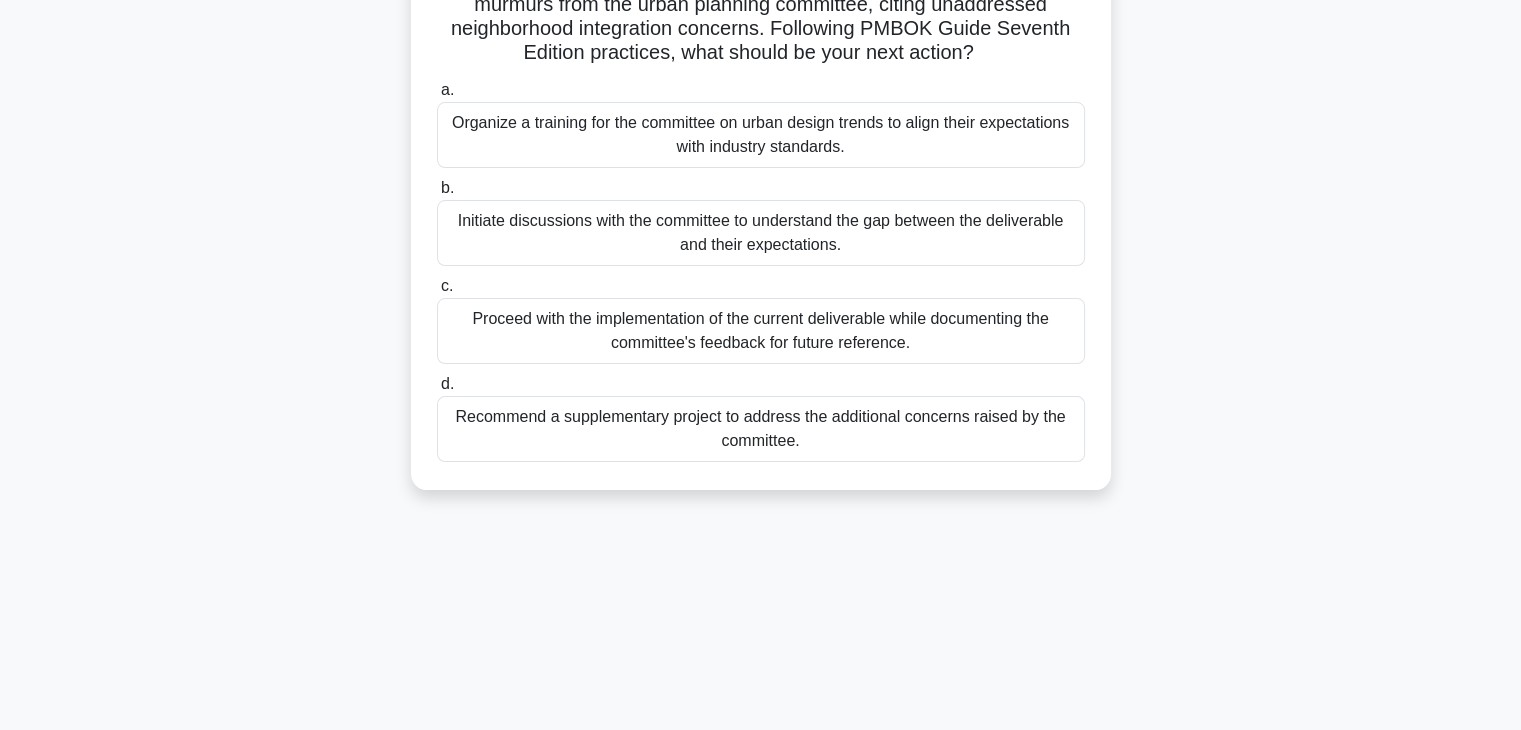 scroll, scrollTop: 100, scrollLeft: 0, axis: vertical 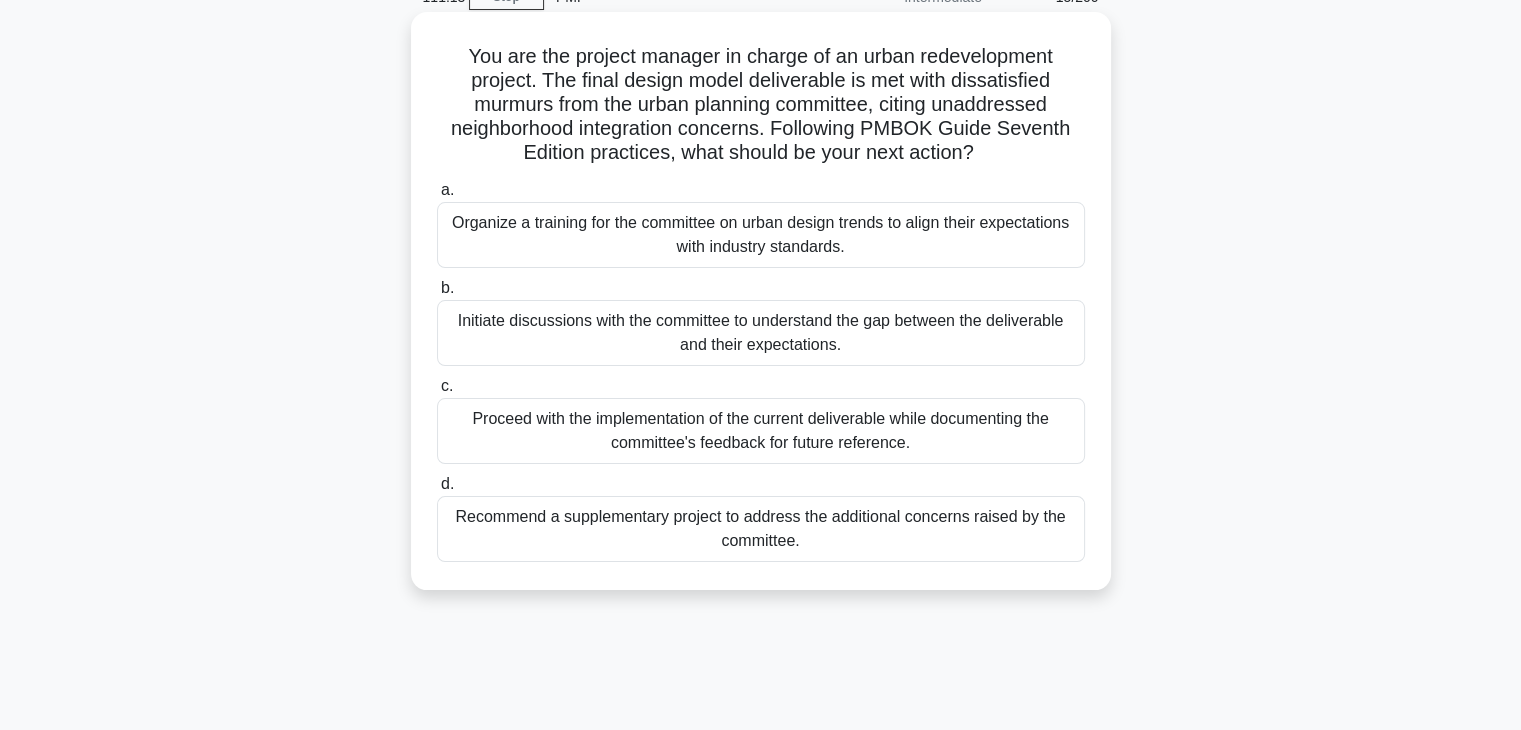 click on "Initiate discussions with the committee to understand the gap between the deliverable and their expectations." at bounding box center [761, 333] 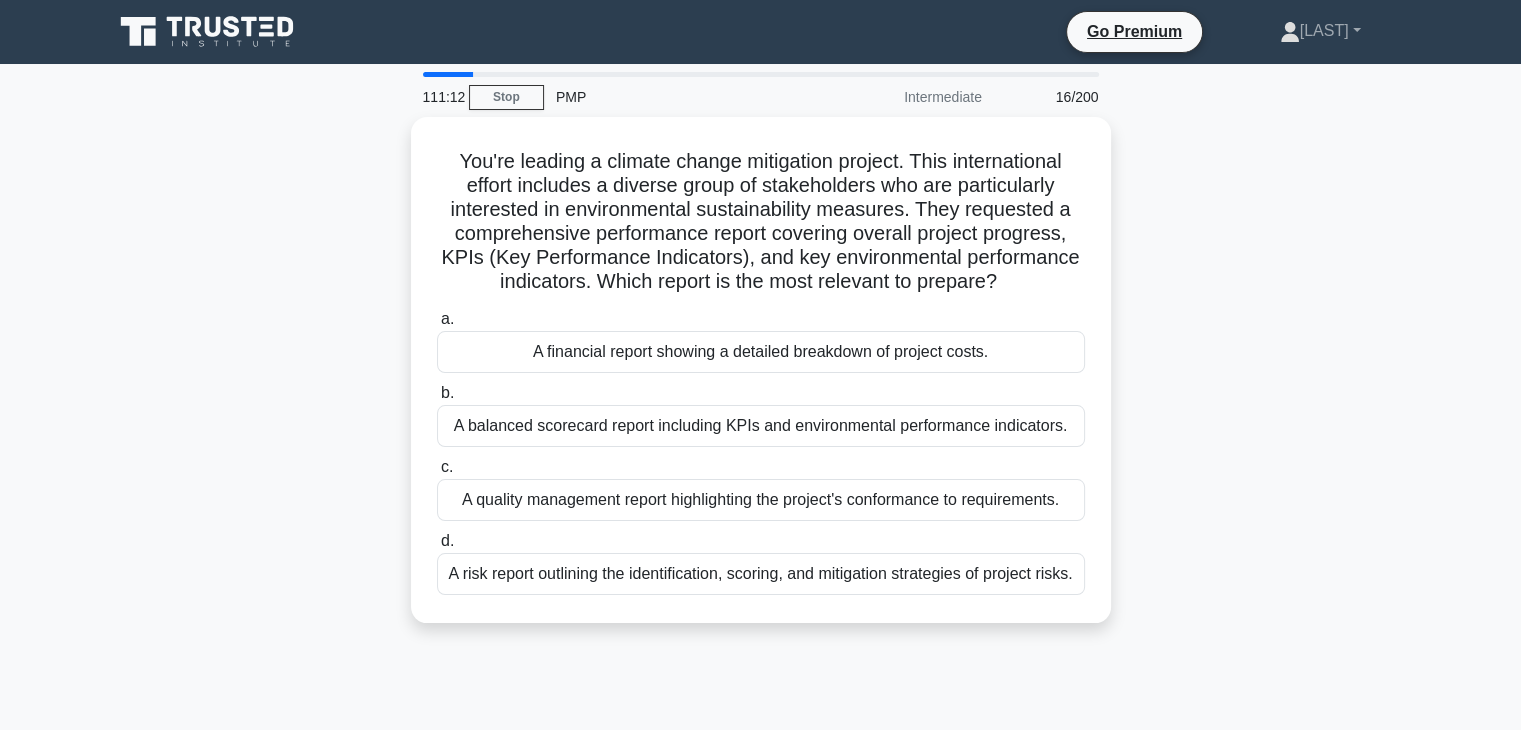 scroll, scrollTop: 0, scrollLeft: 0, axis: both 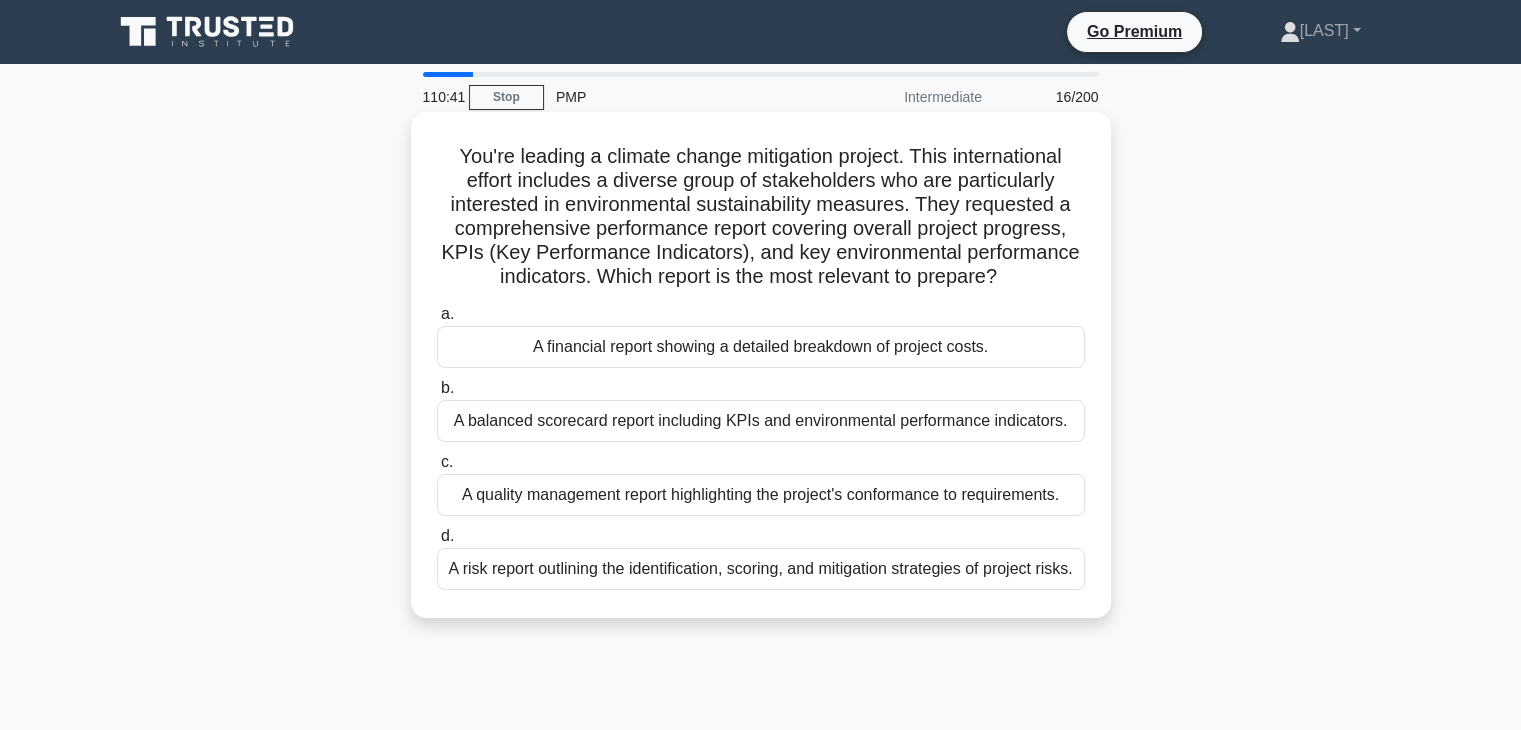 click on "A balanced scorecard report including KPIs and environmental performance indicators." at bounding box center [761, 421] 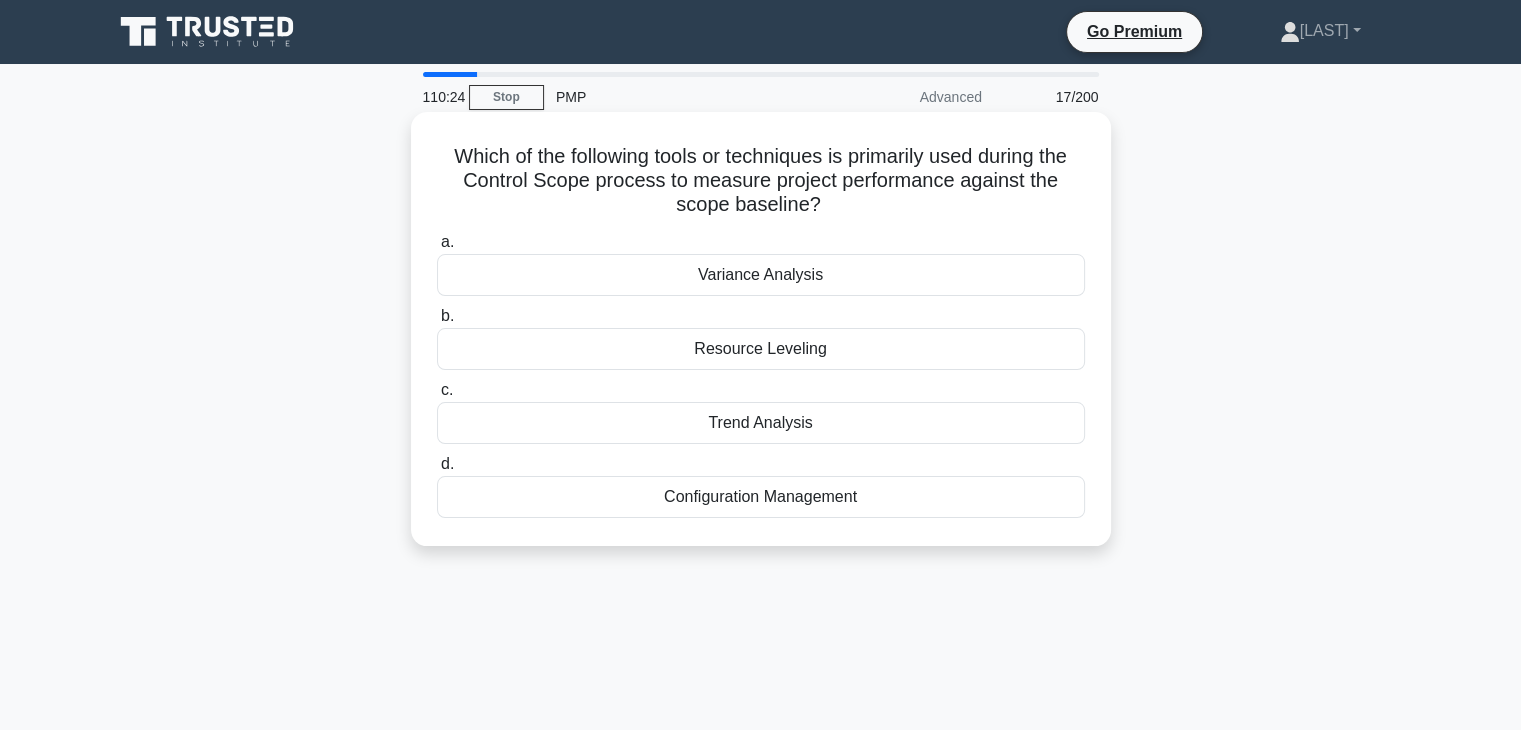 click on "Variance Analysis" at bounding box center [761, 275] 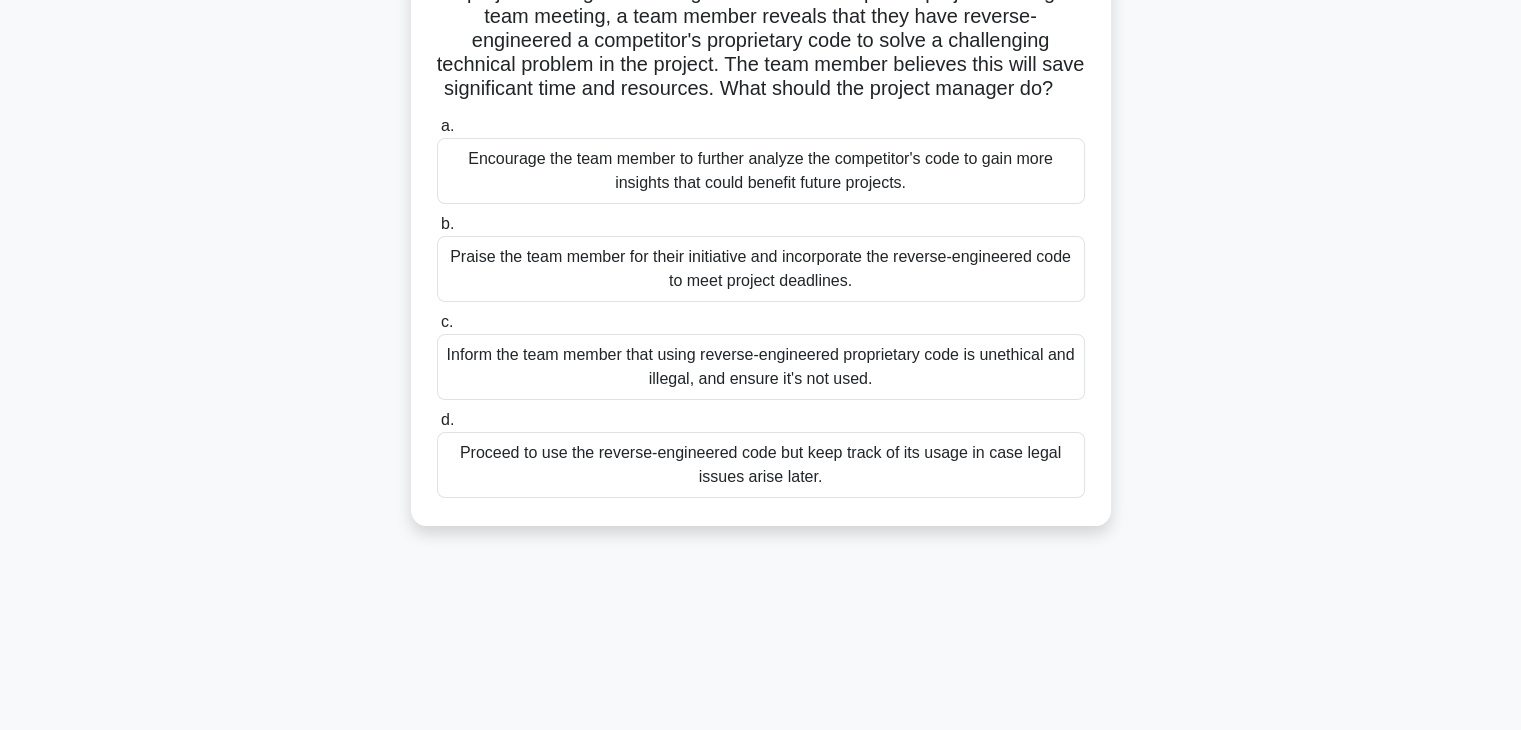 scroll, scrollTop: 200, scrollLeft: 0, axis: vertical 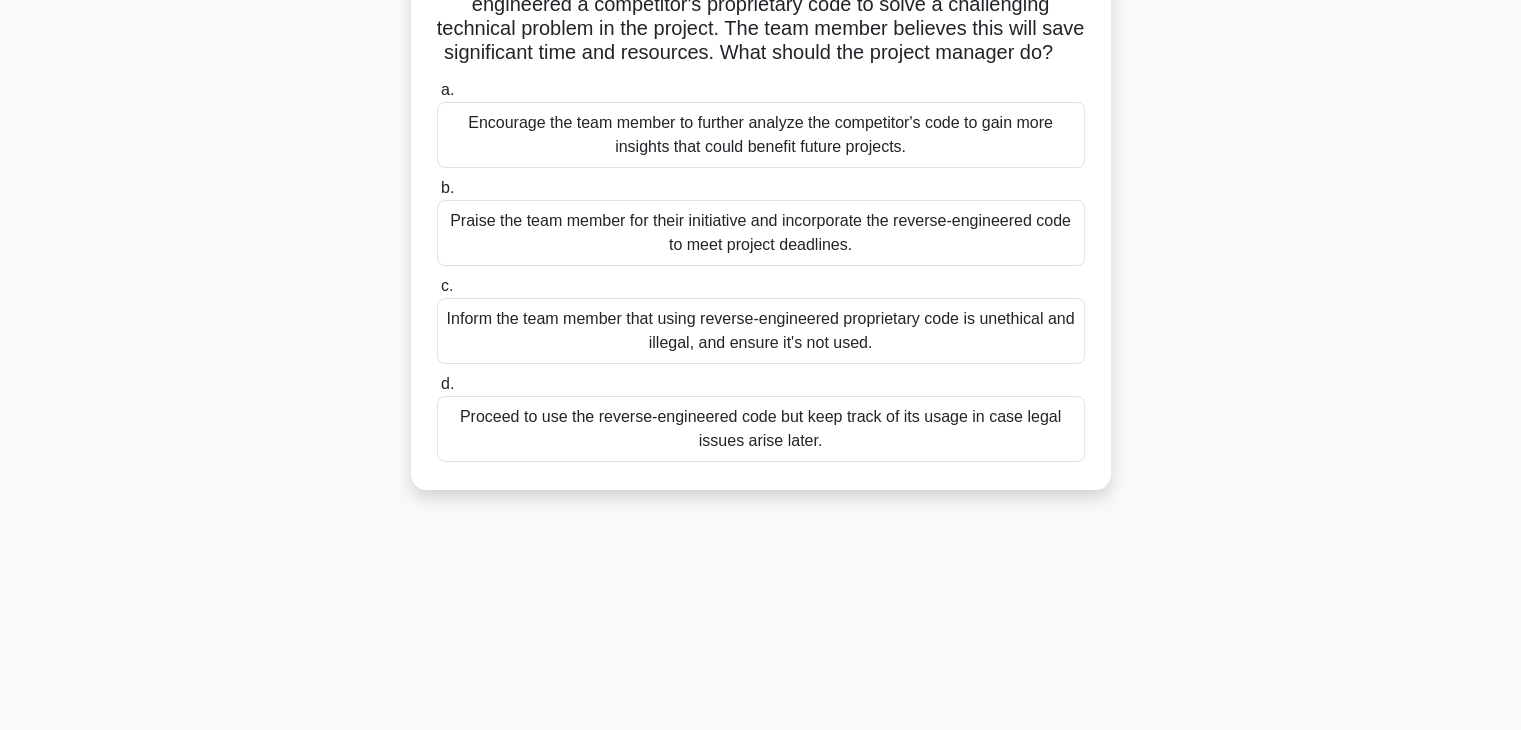 click on "Inform the team member that using reverse-engineered proprietary code is unethical and illegal, and ensure it's not used." at bounding box center [761, 331] 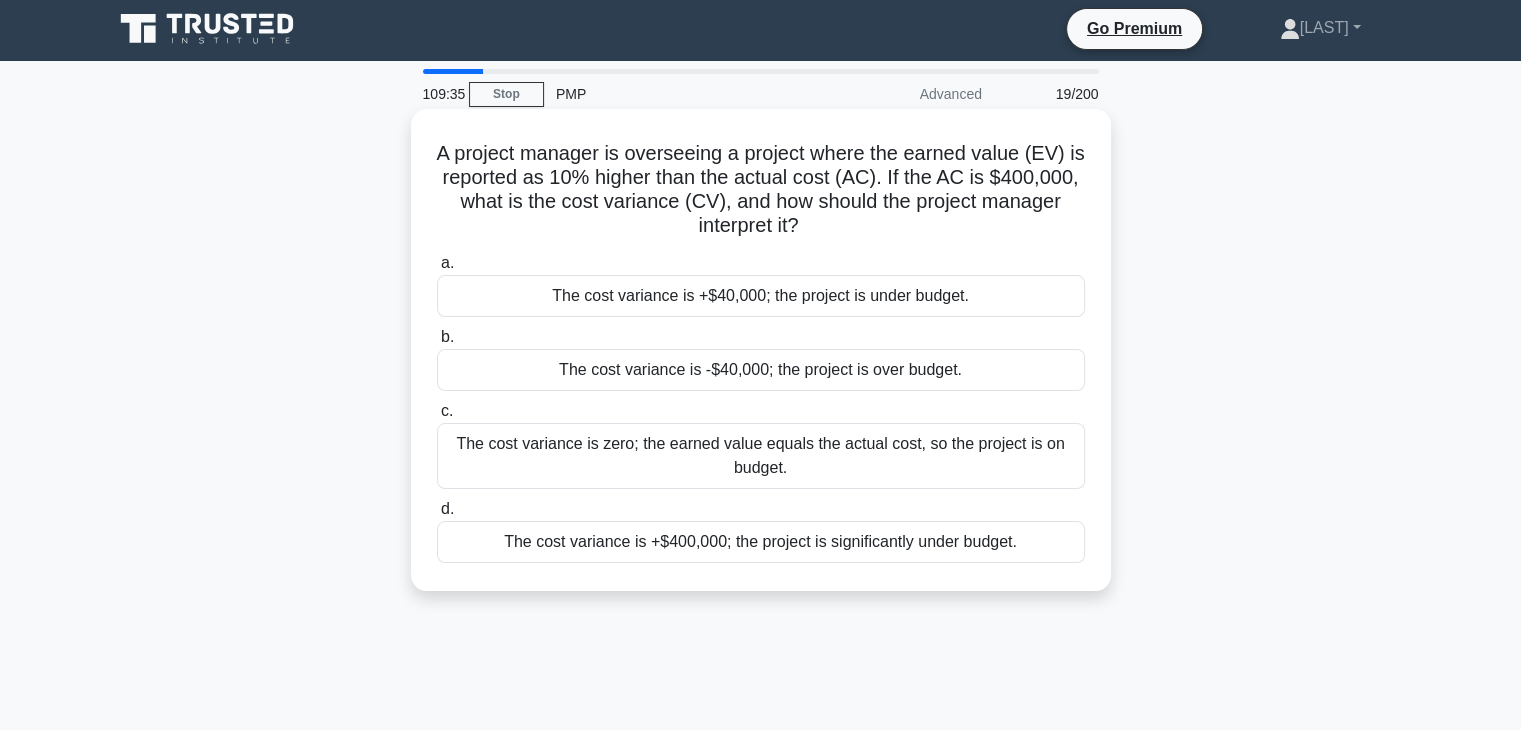 scroll, scrollTop: 0, scrollLeft: 0, axis: both 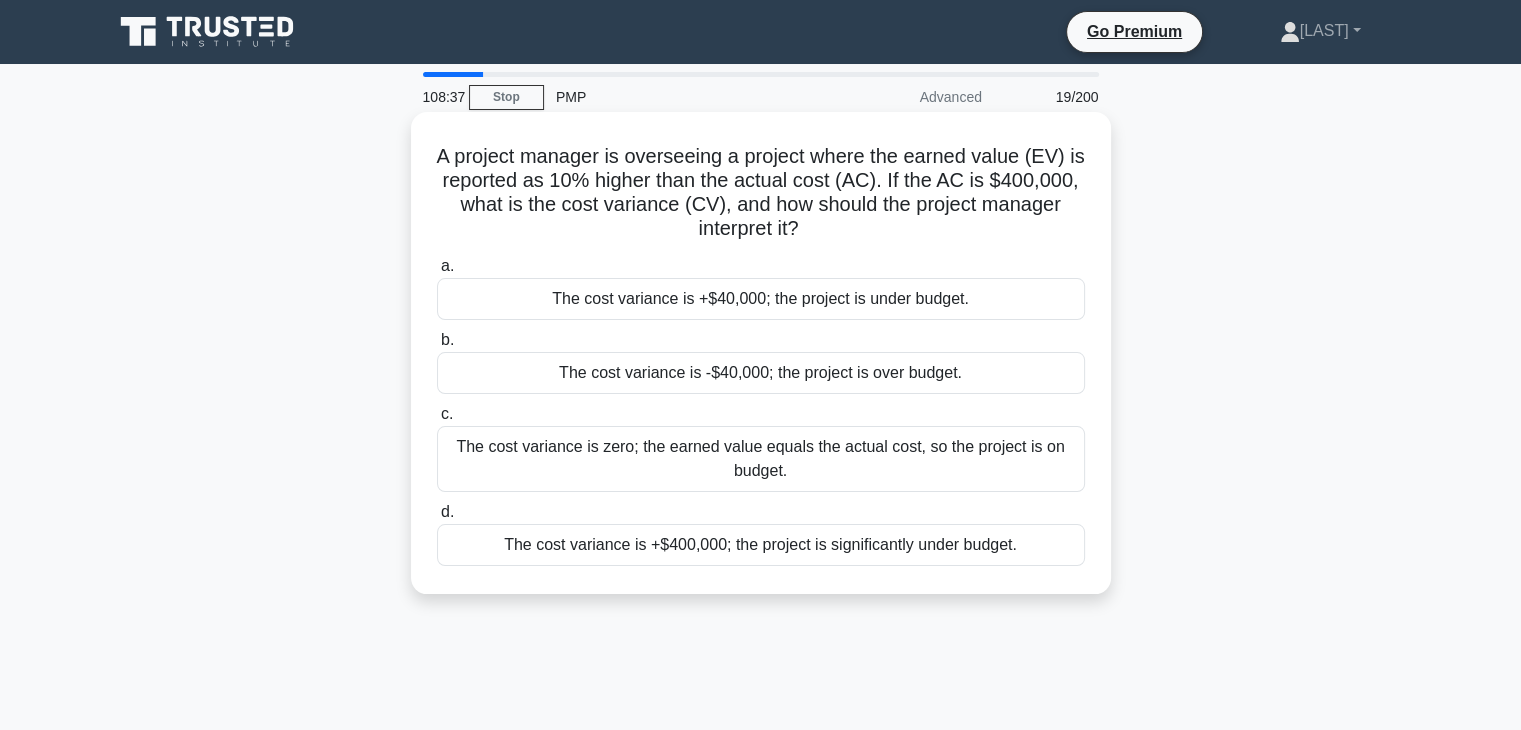 click on "The cost variance is +$40,000; the project is under budget." at bounding box center [761, 299] 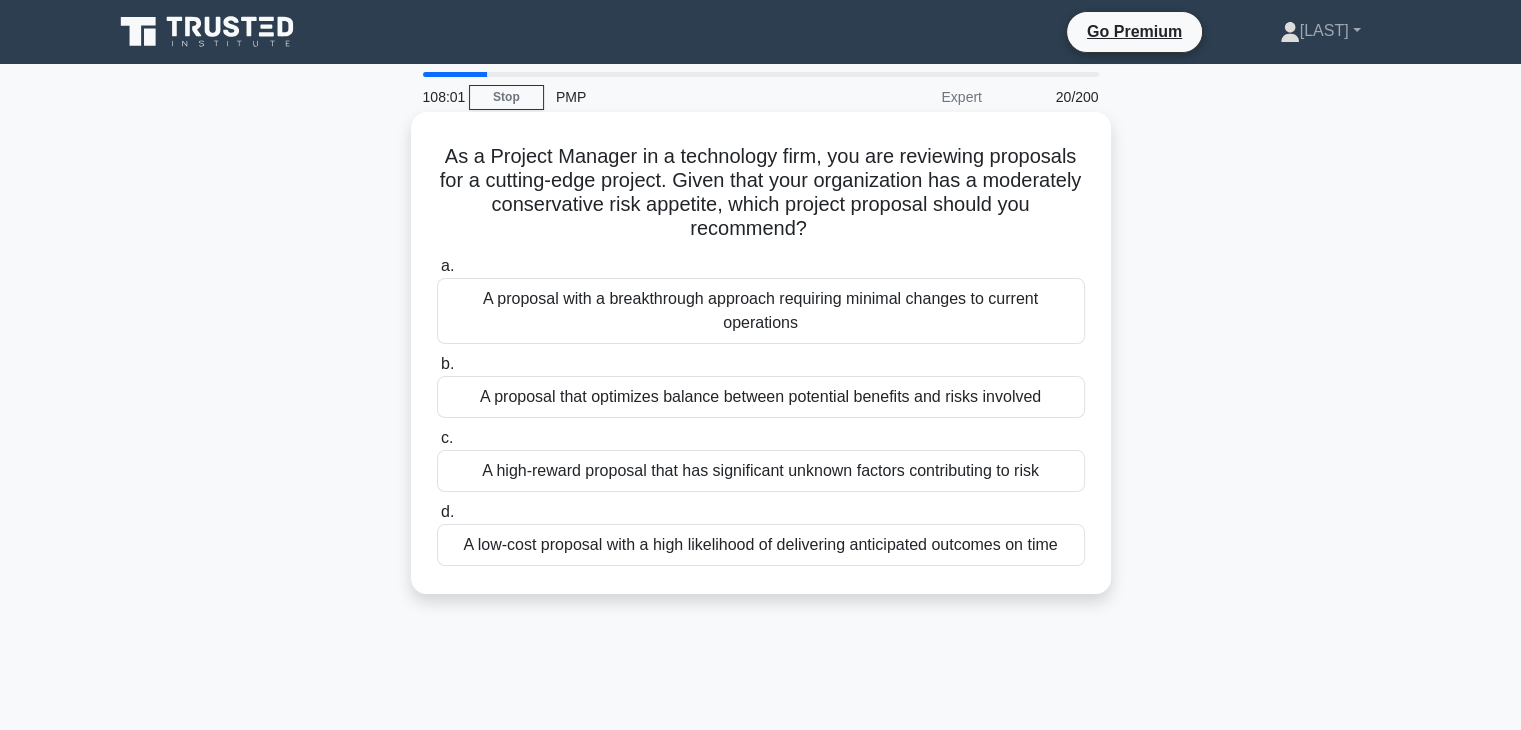 click on "A proposal that optimizes balance between potential benefits and risks involved" at bounding box center [761, 397] 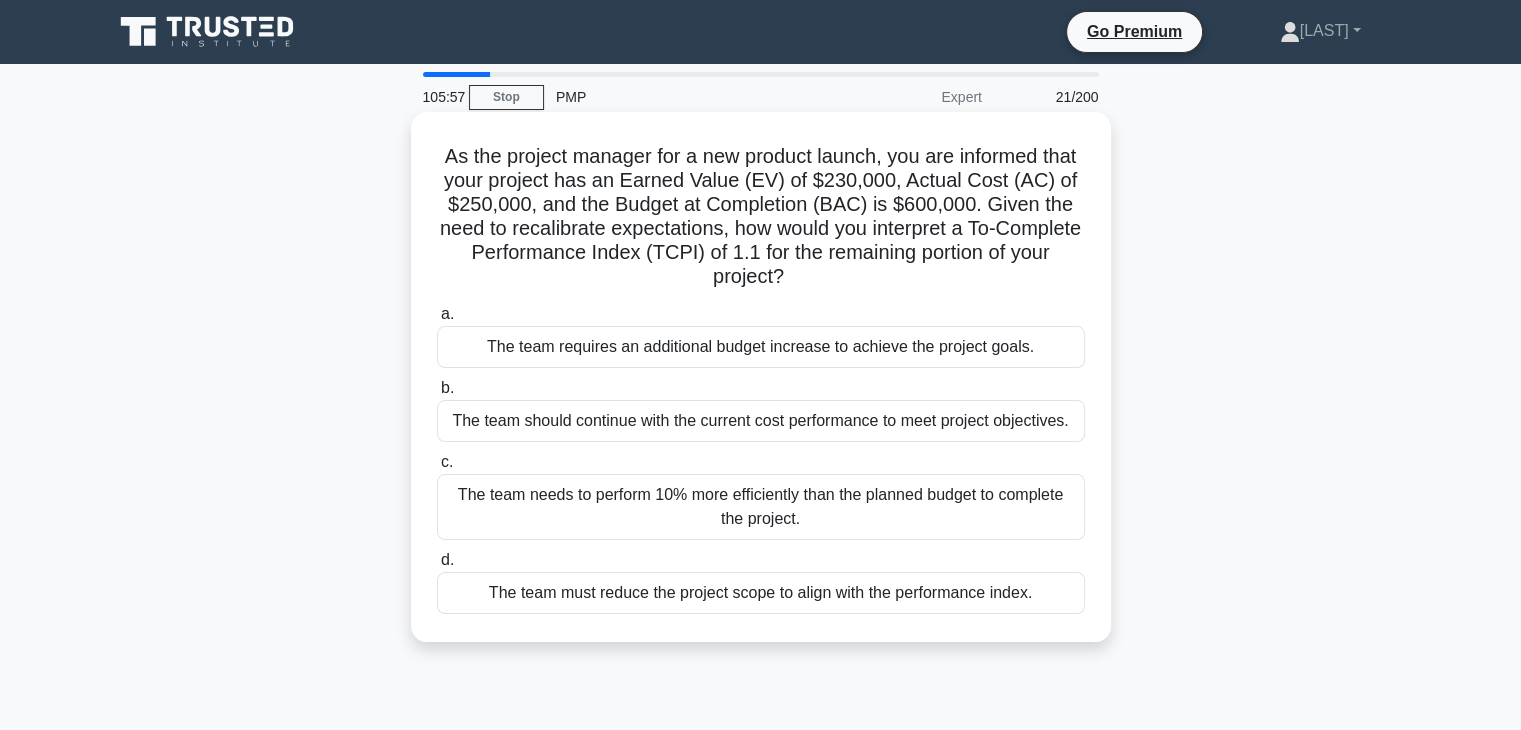 click on "The team needs to perform 10% more efficiently than the planned budget to complete the project." at bounding box center (761, 507) 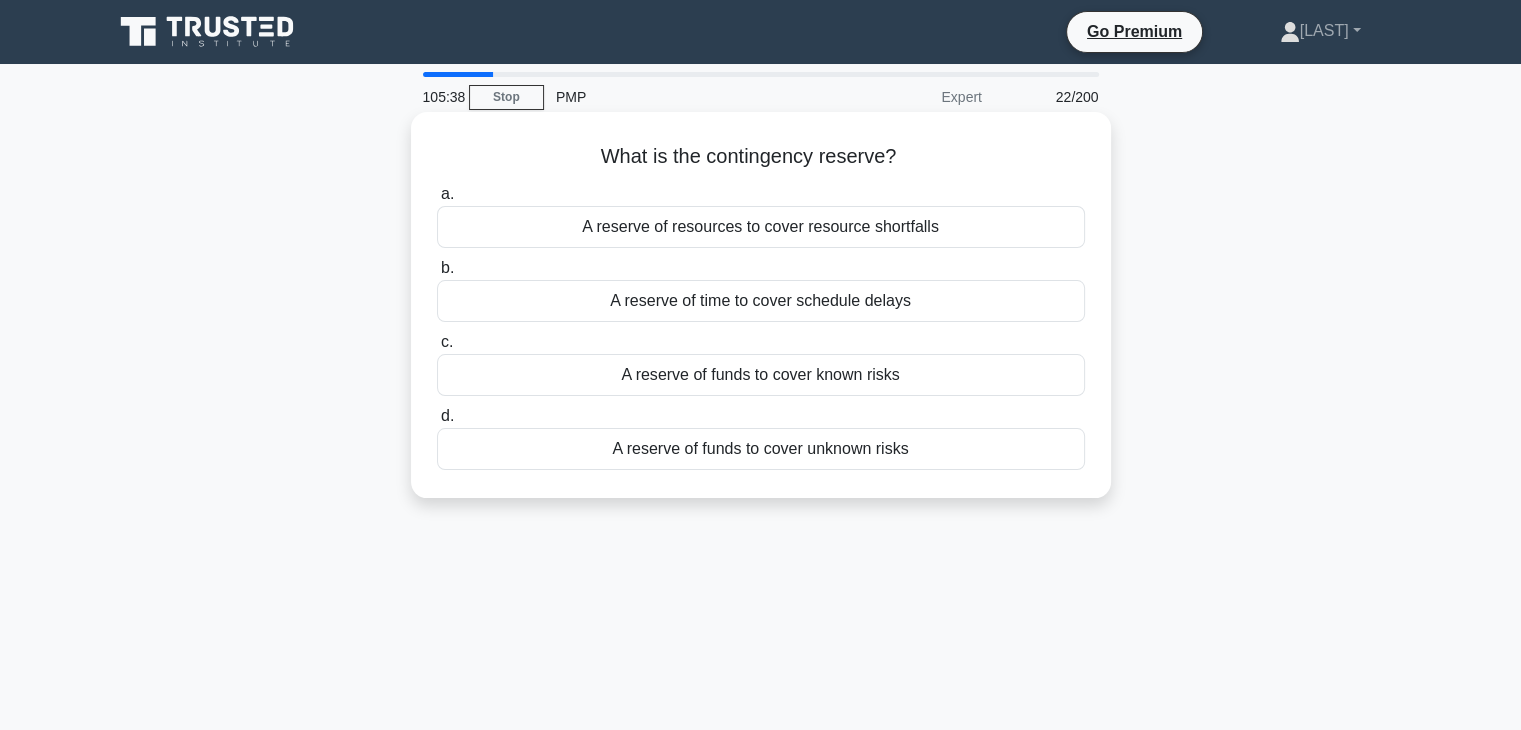 click on "A reserve of funds to cover unknown risks" at bounding box center [761, 449] 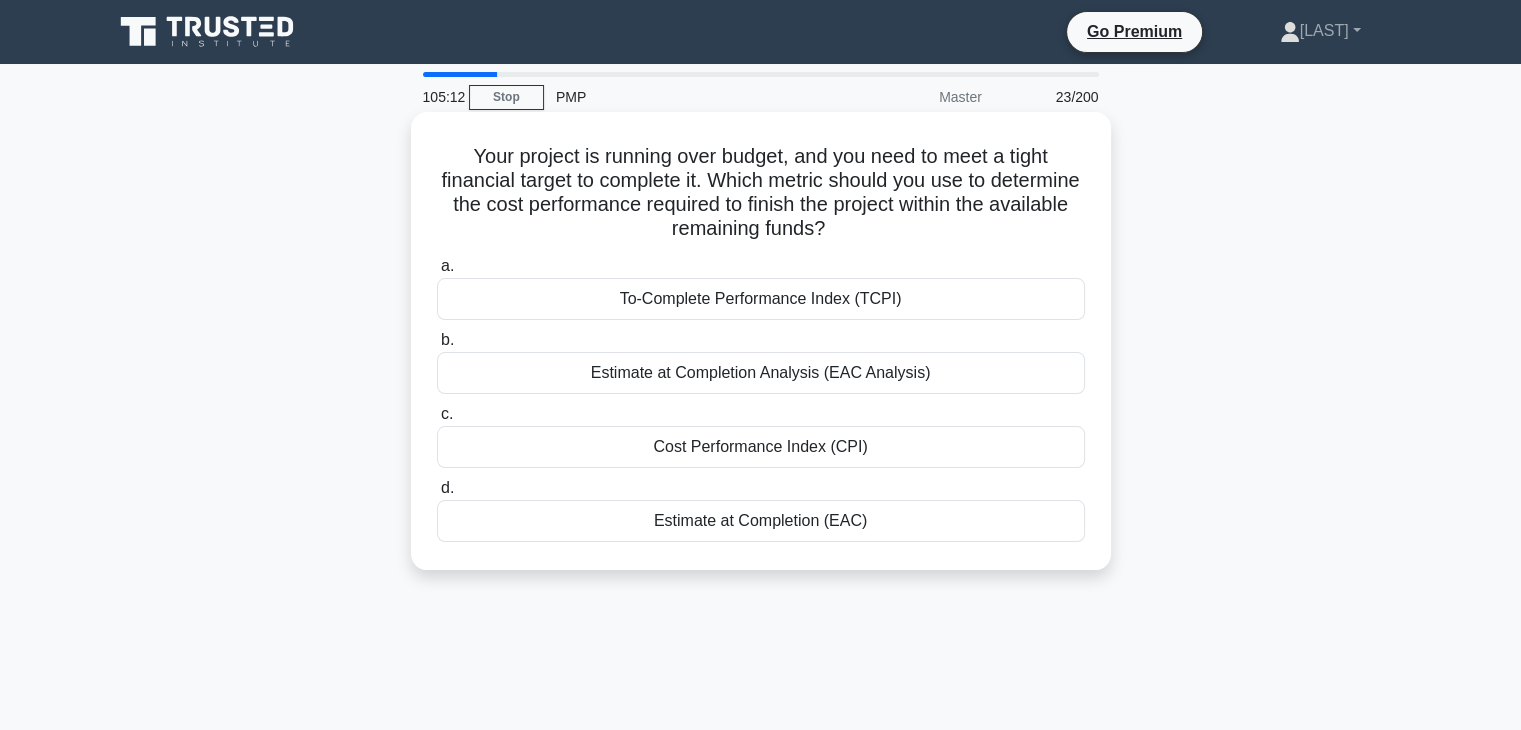 click on "Estimate at Completion (EAC)" at bounding box center (761, 521) 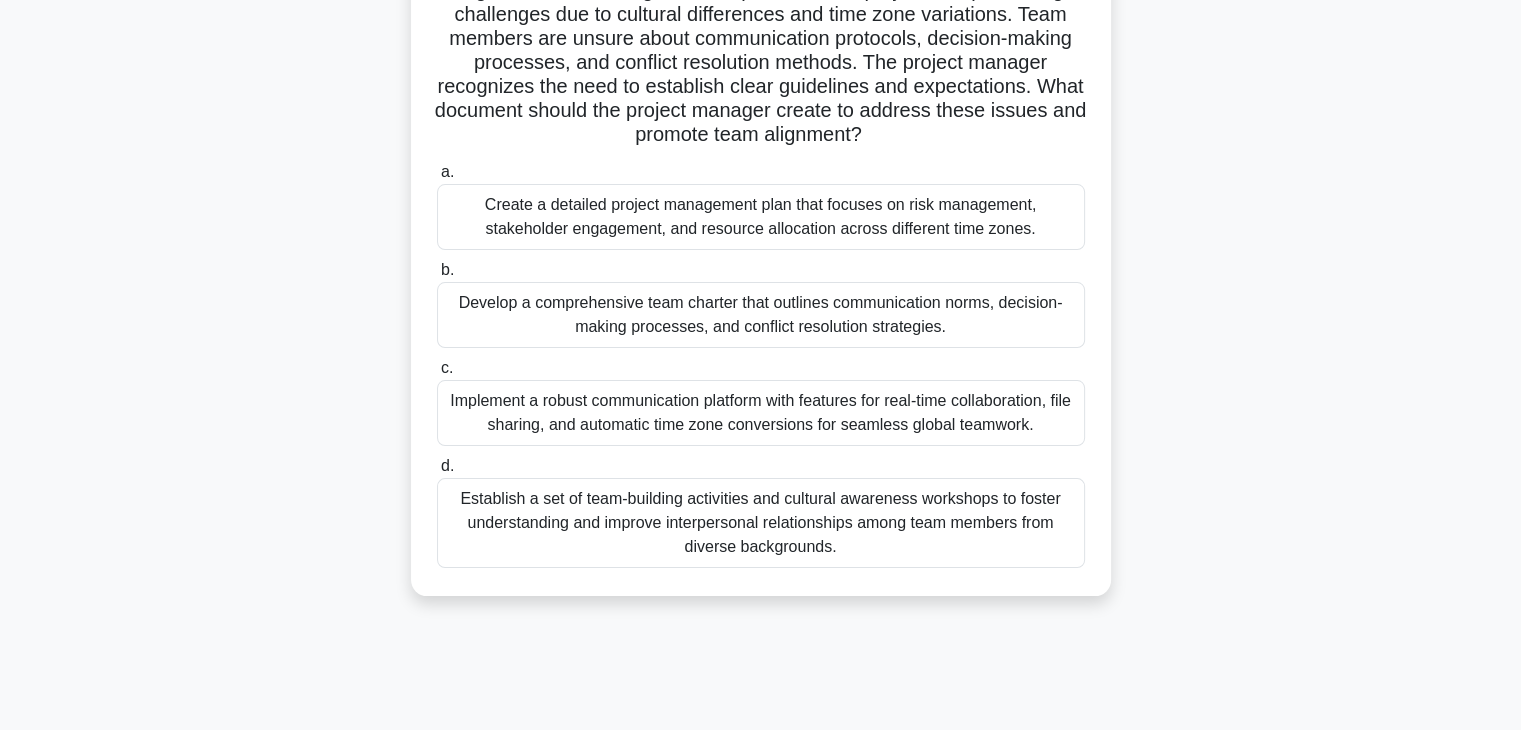 scroll, scrollTop: 0, scrollLeft: 0, axis: both 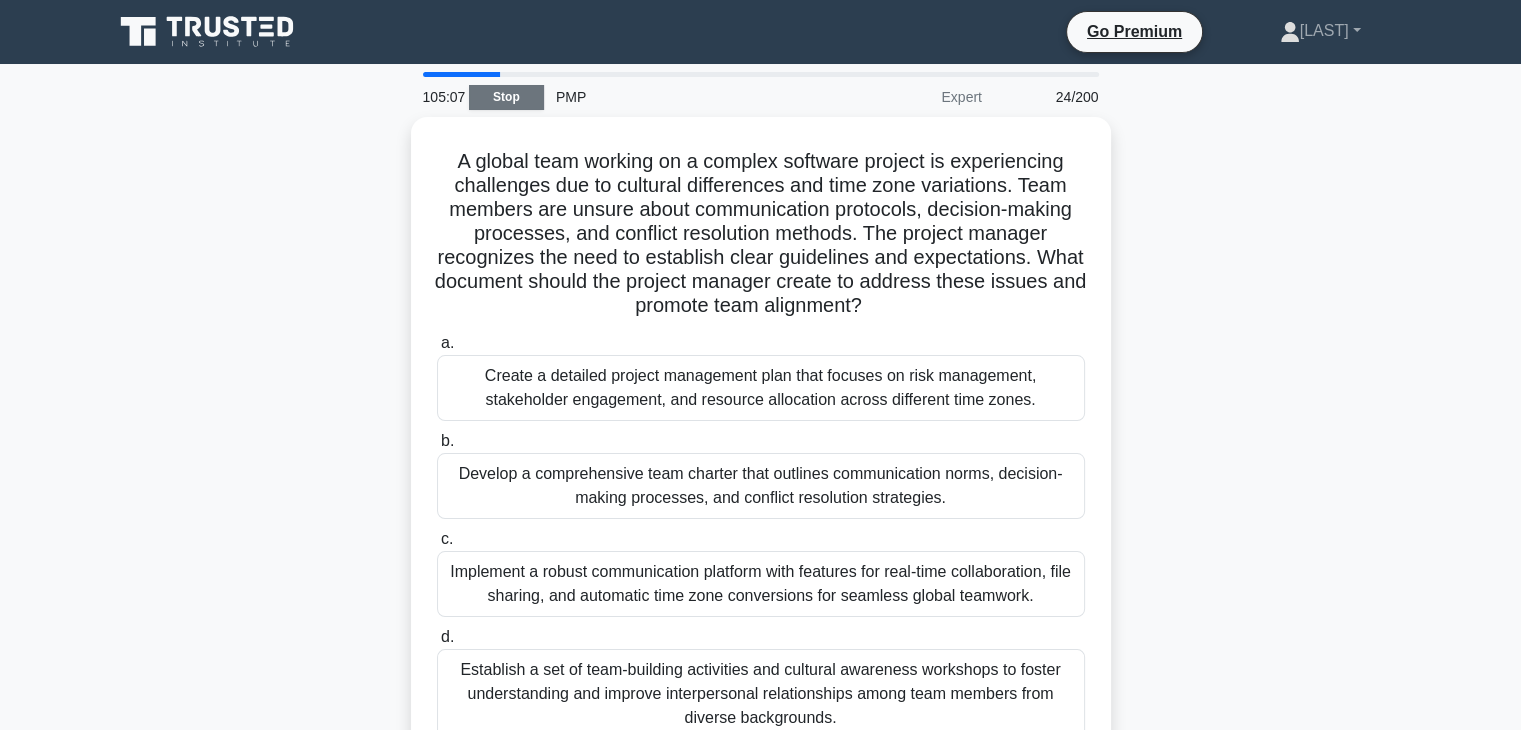 click on "Stop" at bounding box center [506, 97] 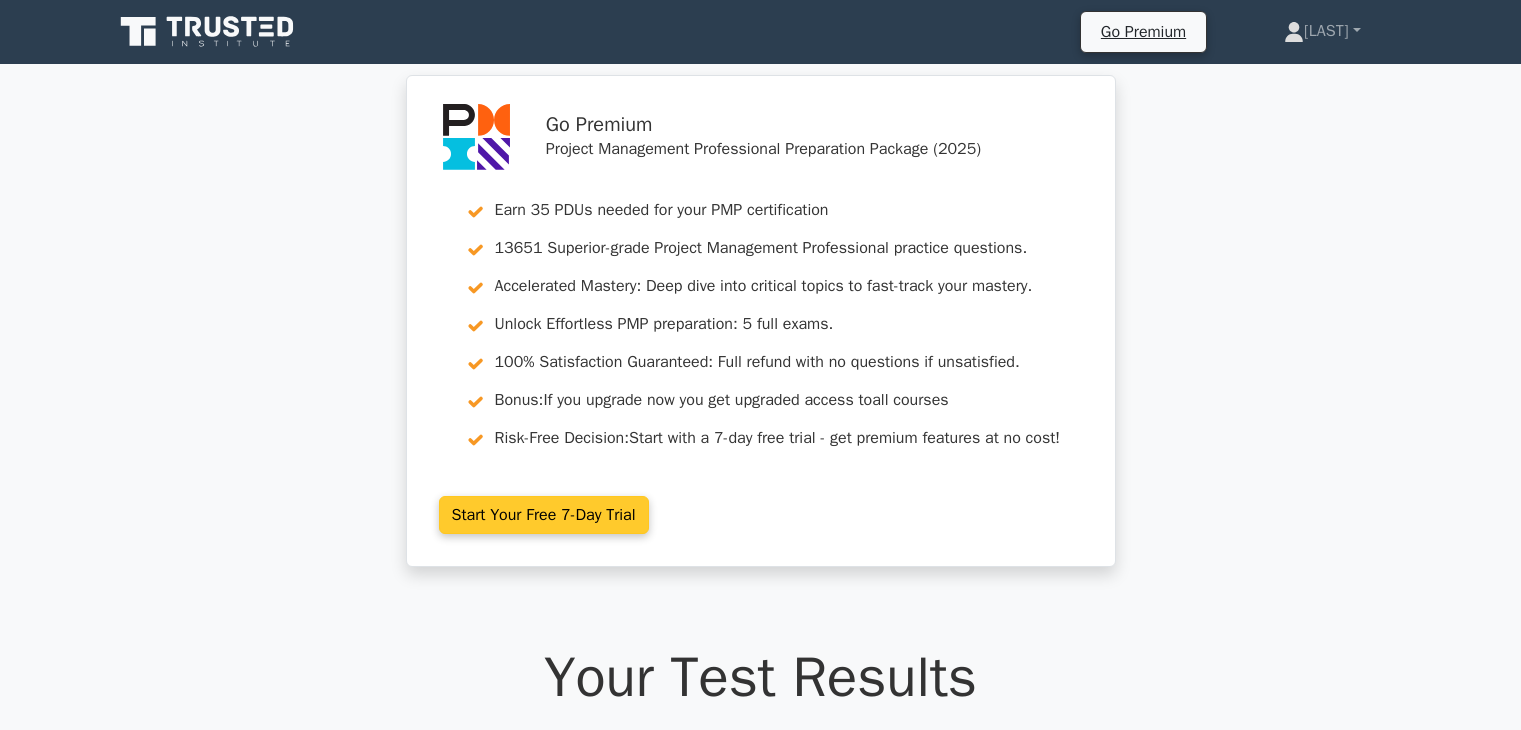 scroll, scrollTop: 0, scrollLeft: 0, axis: both 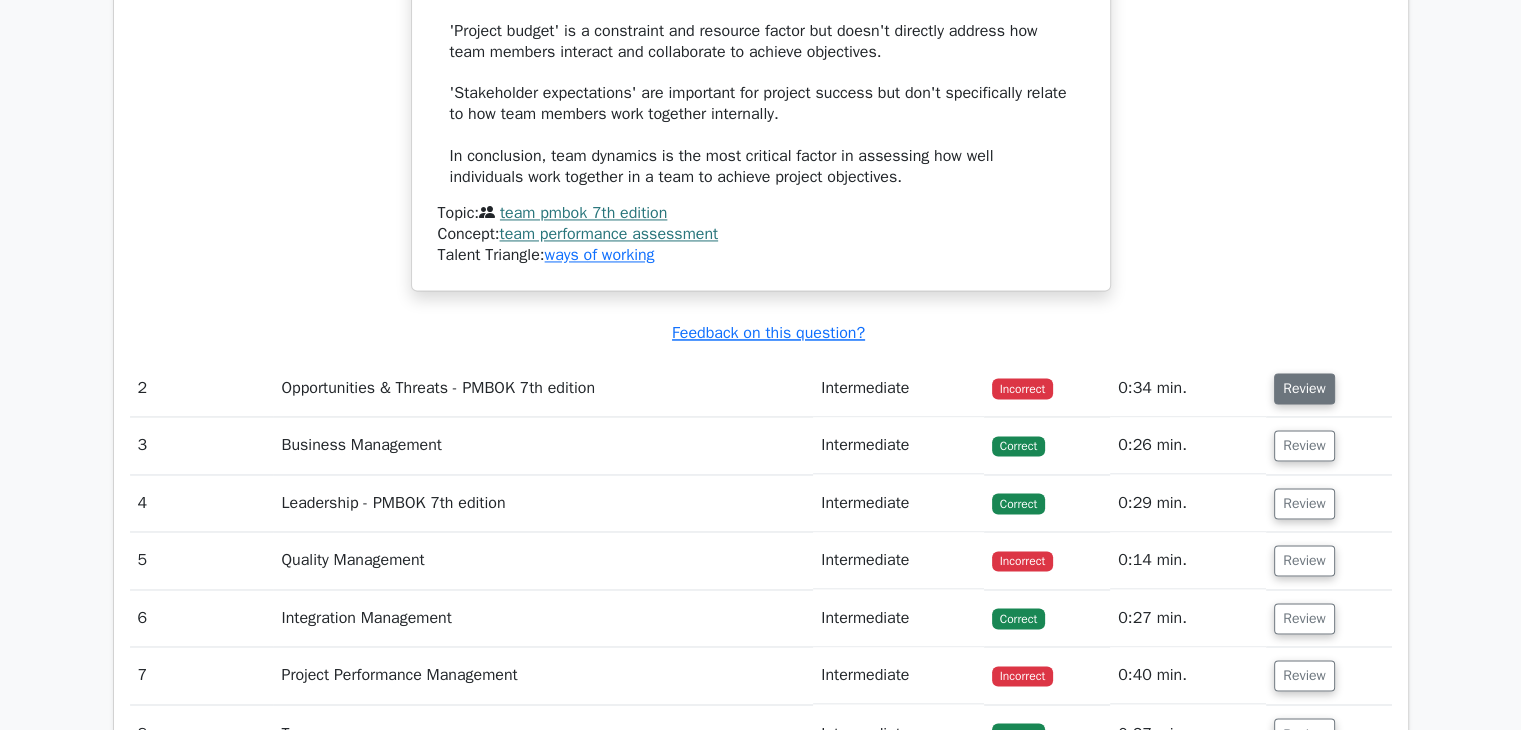 click on "Review" at bounding box center (1304, 388) 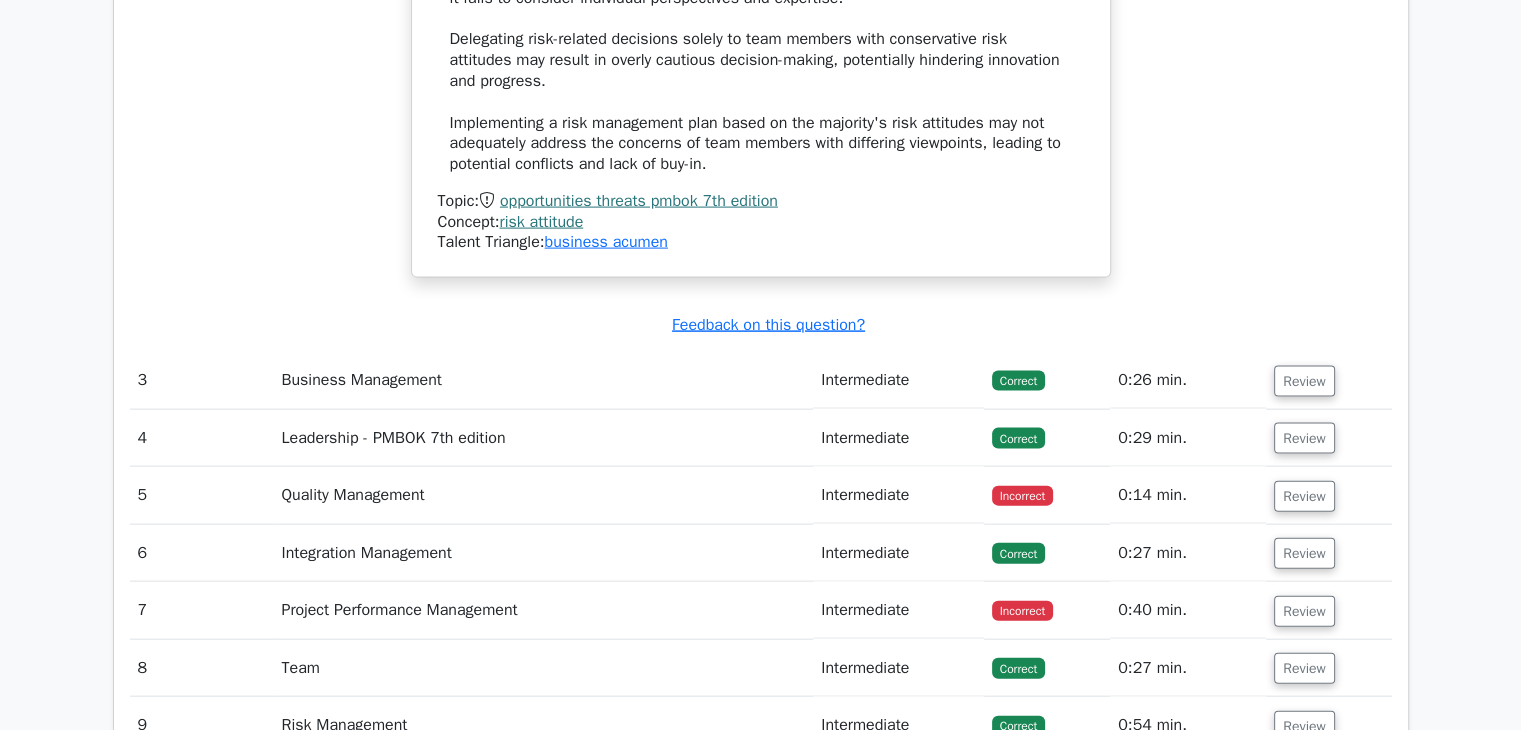 scroll, scrollTop: 4300, scrollLeft: 0, axis: vertical 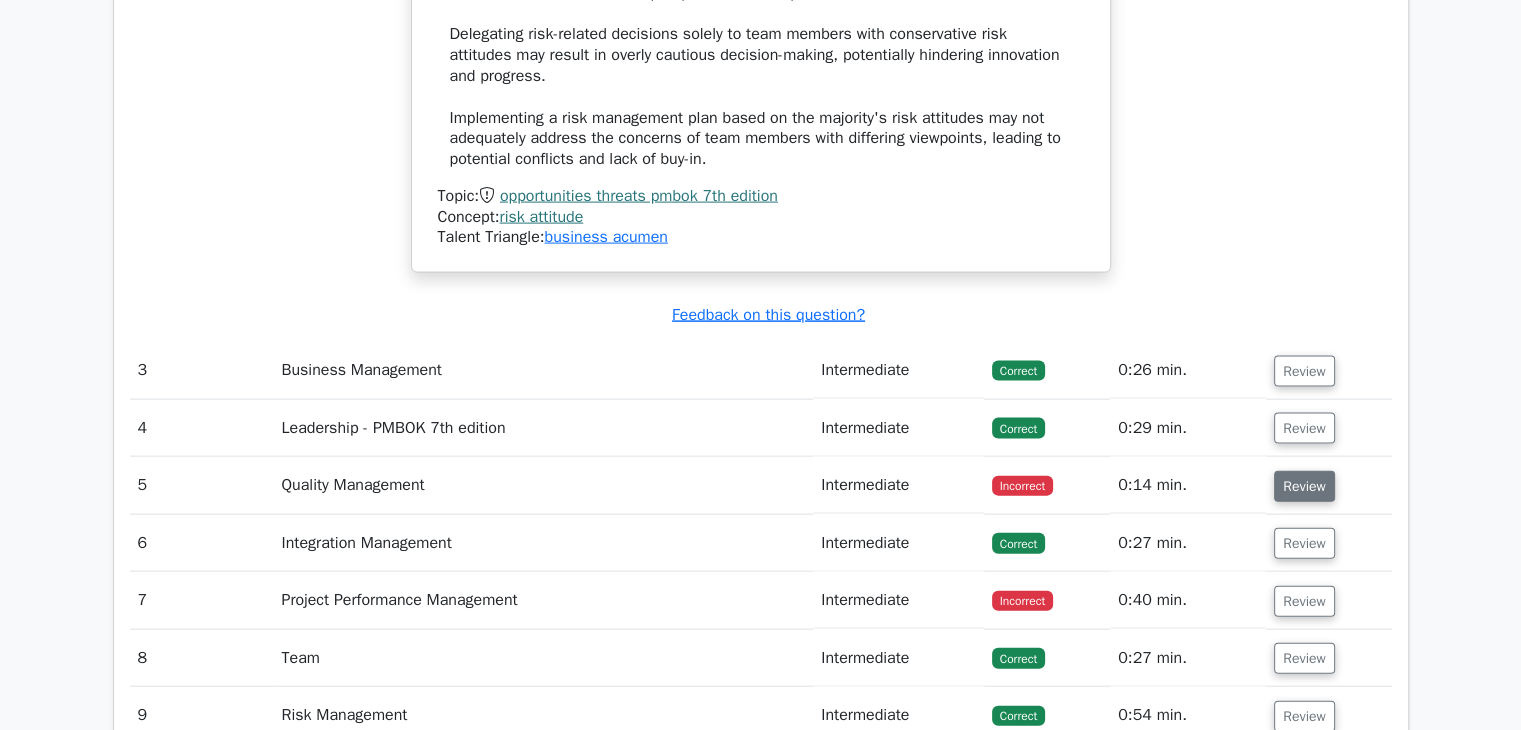click on "Review" at bounding box center [1304, 486] 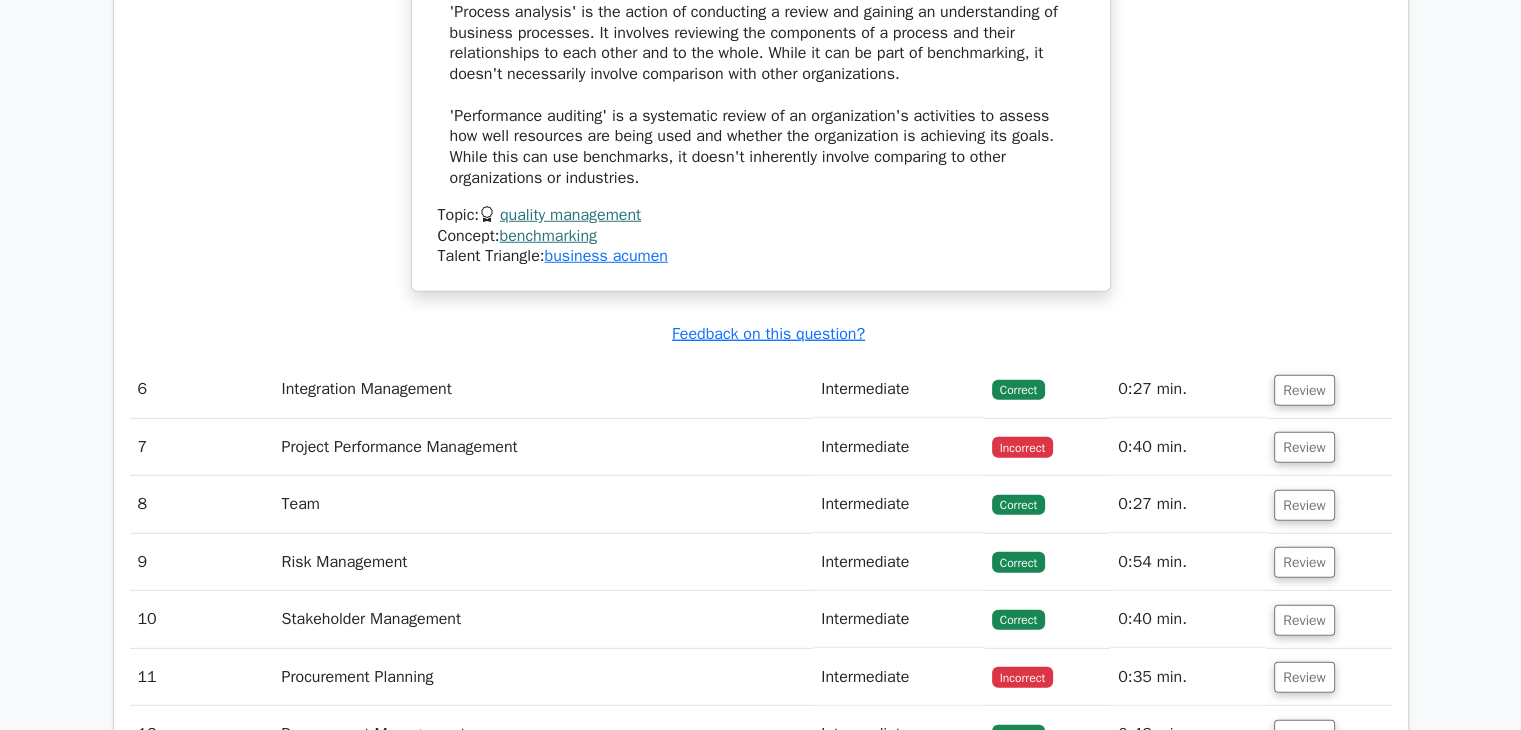 scroll, scrollTop: 5700, scrollLeft: 0, axis: vertical 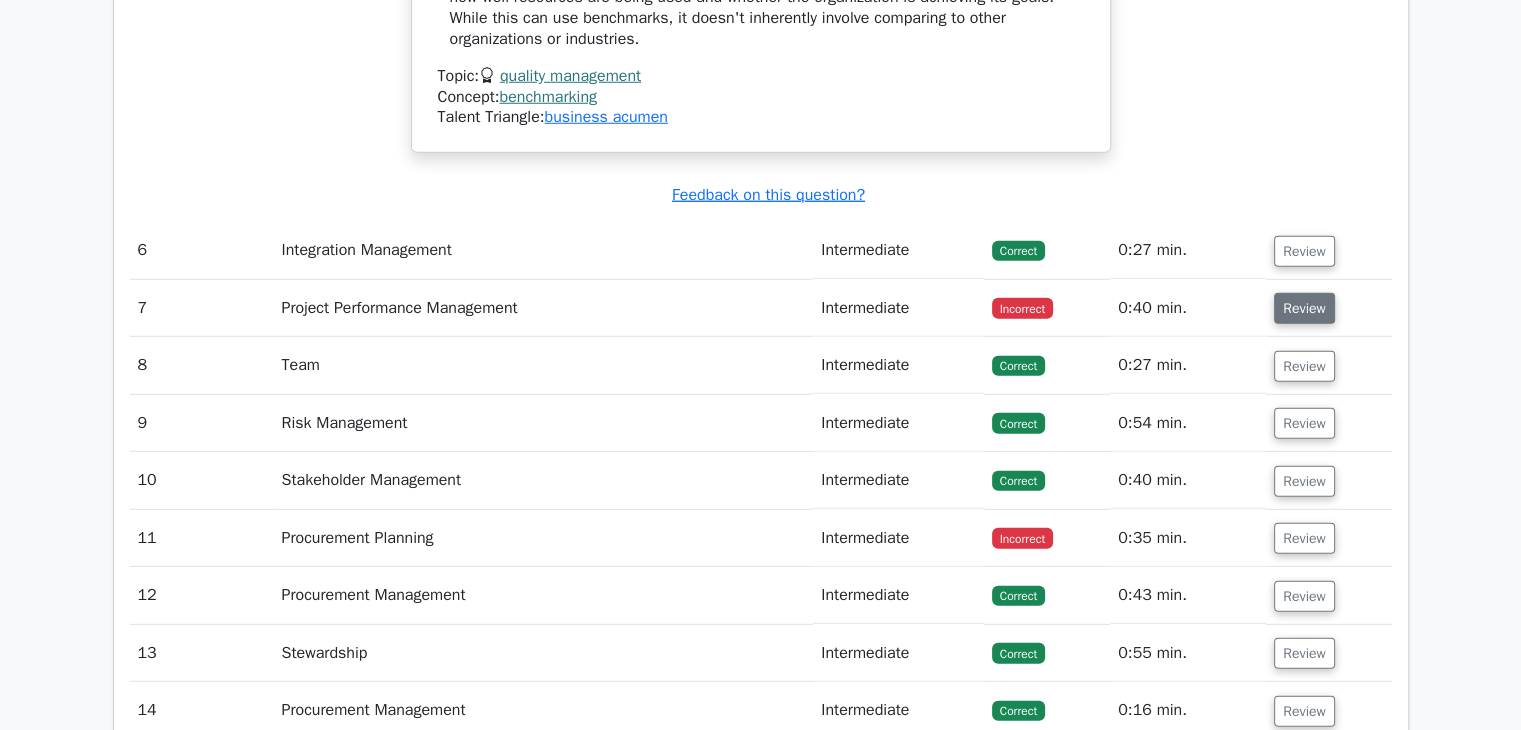click on "Review" at bounding box center [1304, 308] 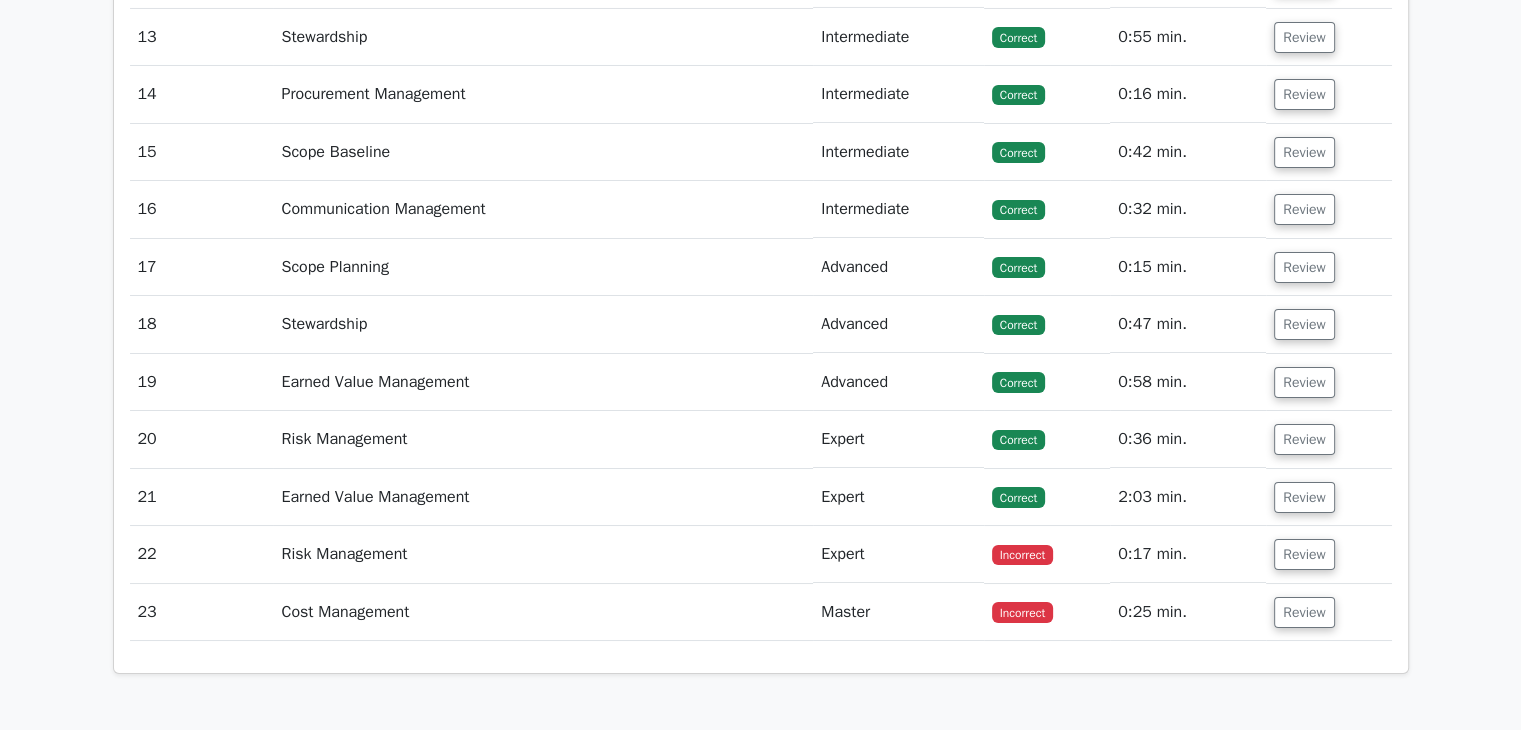 scroll, scrollTop: 7600, scrollLeft: 0, axis: vertical 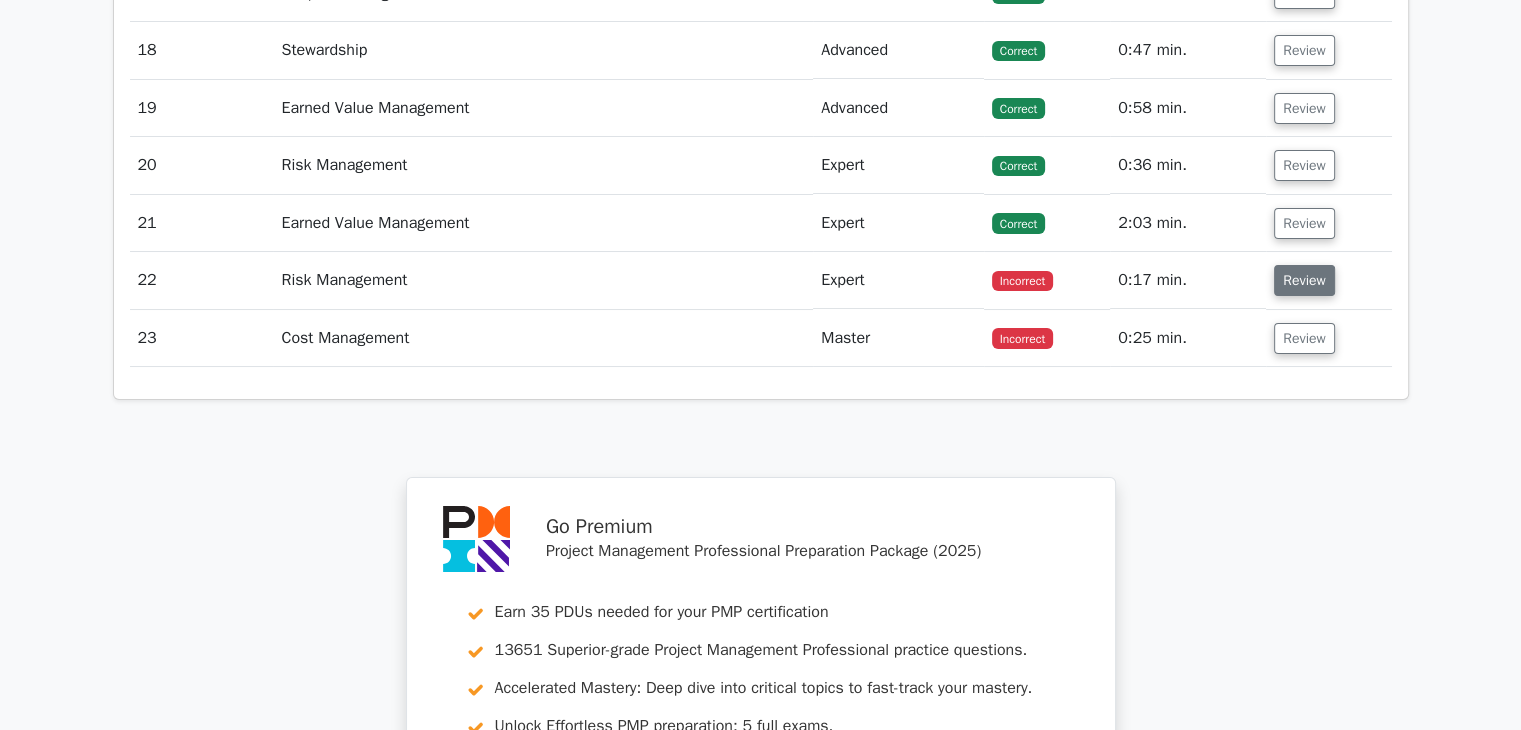 click on "Review" at bounding box center [1304, 280] 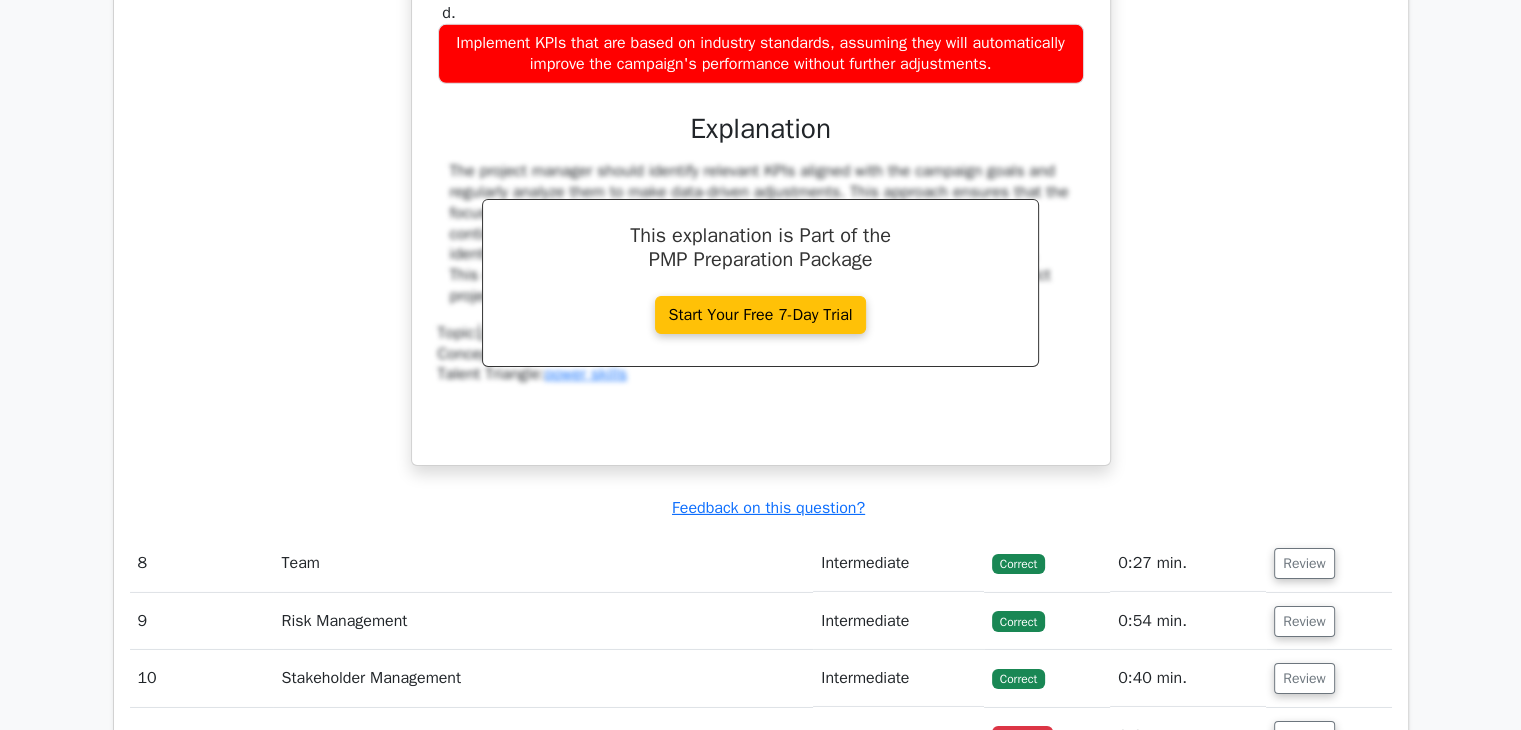 scroll, scrollTop: 6112, scrollLeft: 0, axis: vertical 